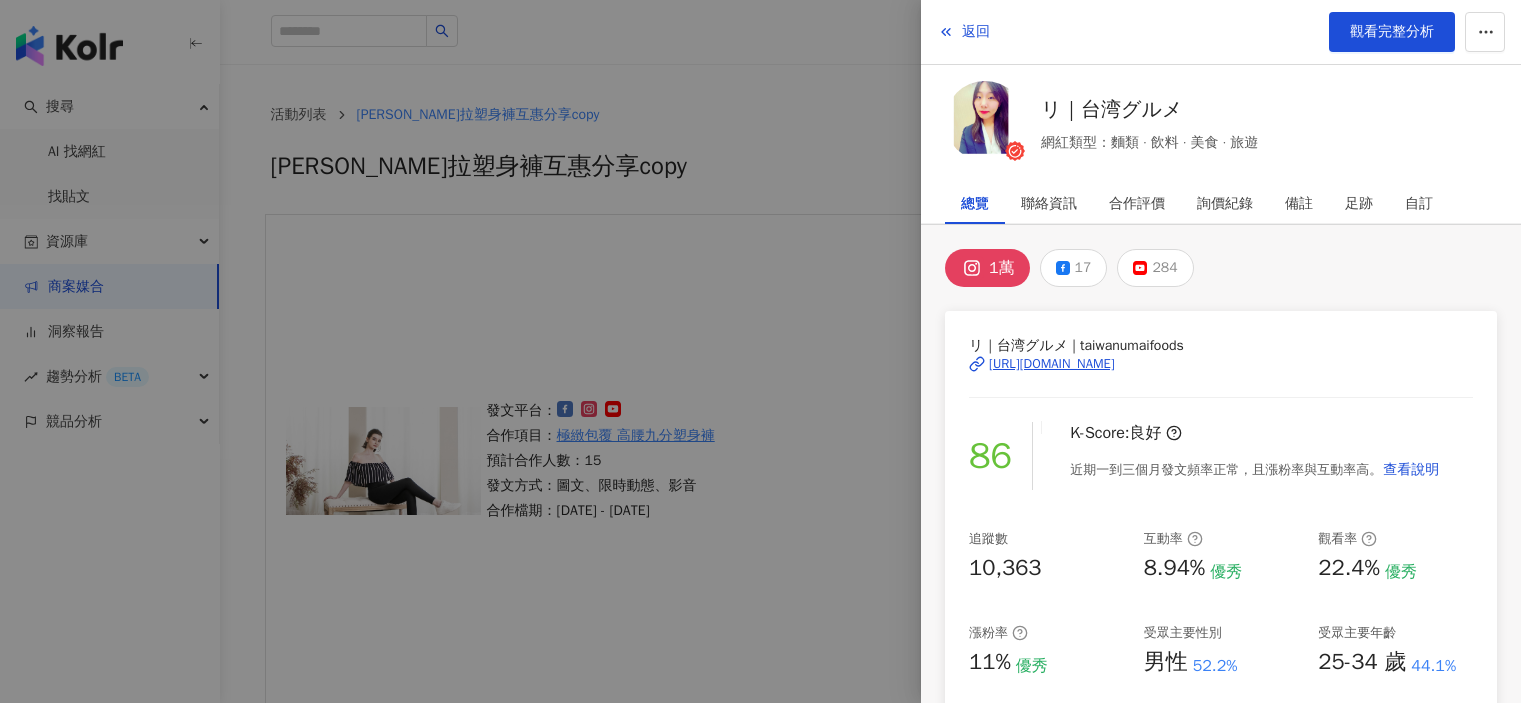 scroll, scrollTop: 1151, scrollLeft: 0, axis: vertical 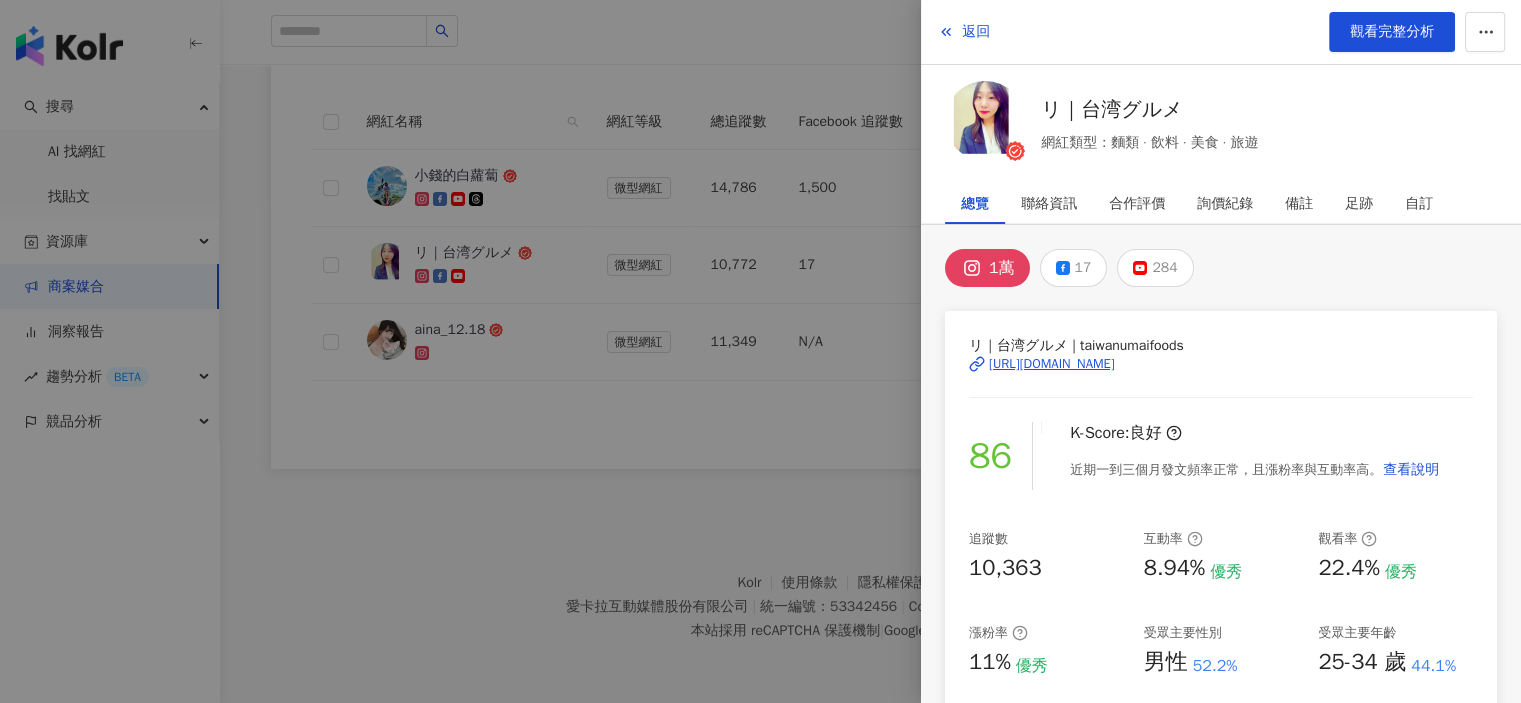 click at bounding box center (760, 351) 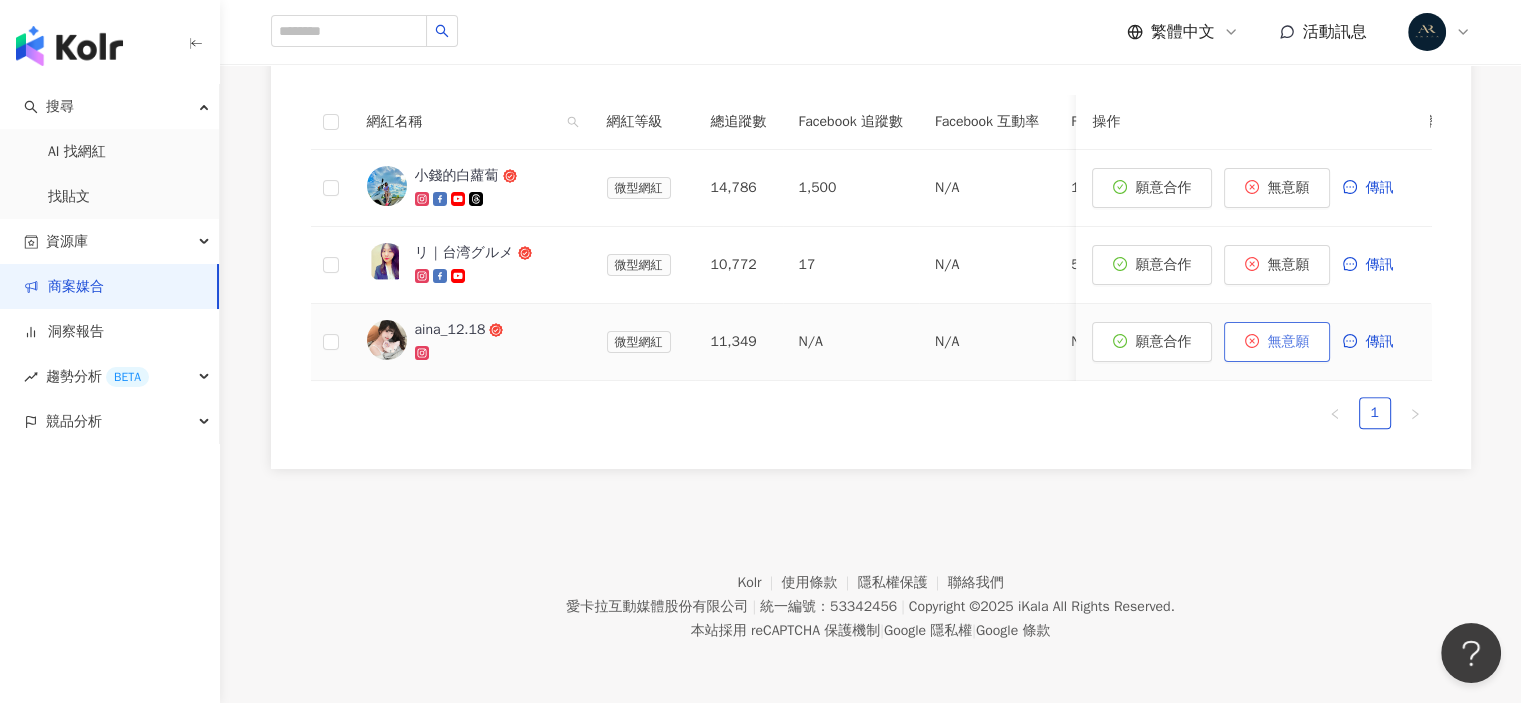 click on "無意願" at bounding box center (1289, 342) 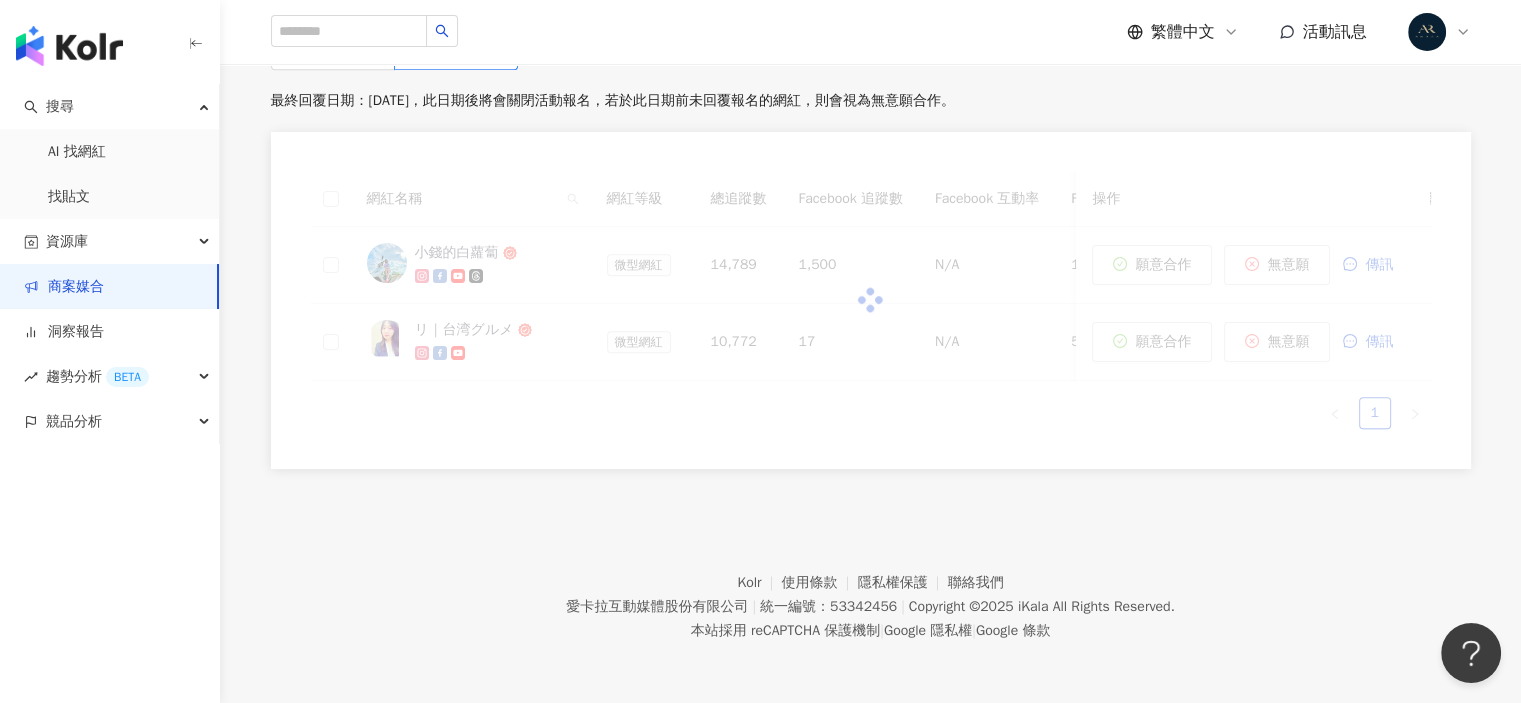 scroll, scrollTop: 1097, scrollLeft: 0, axis: vertical 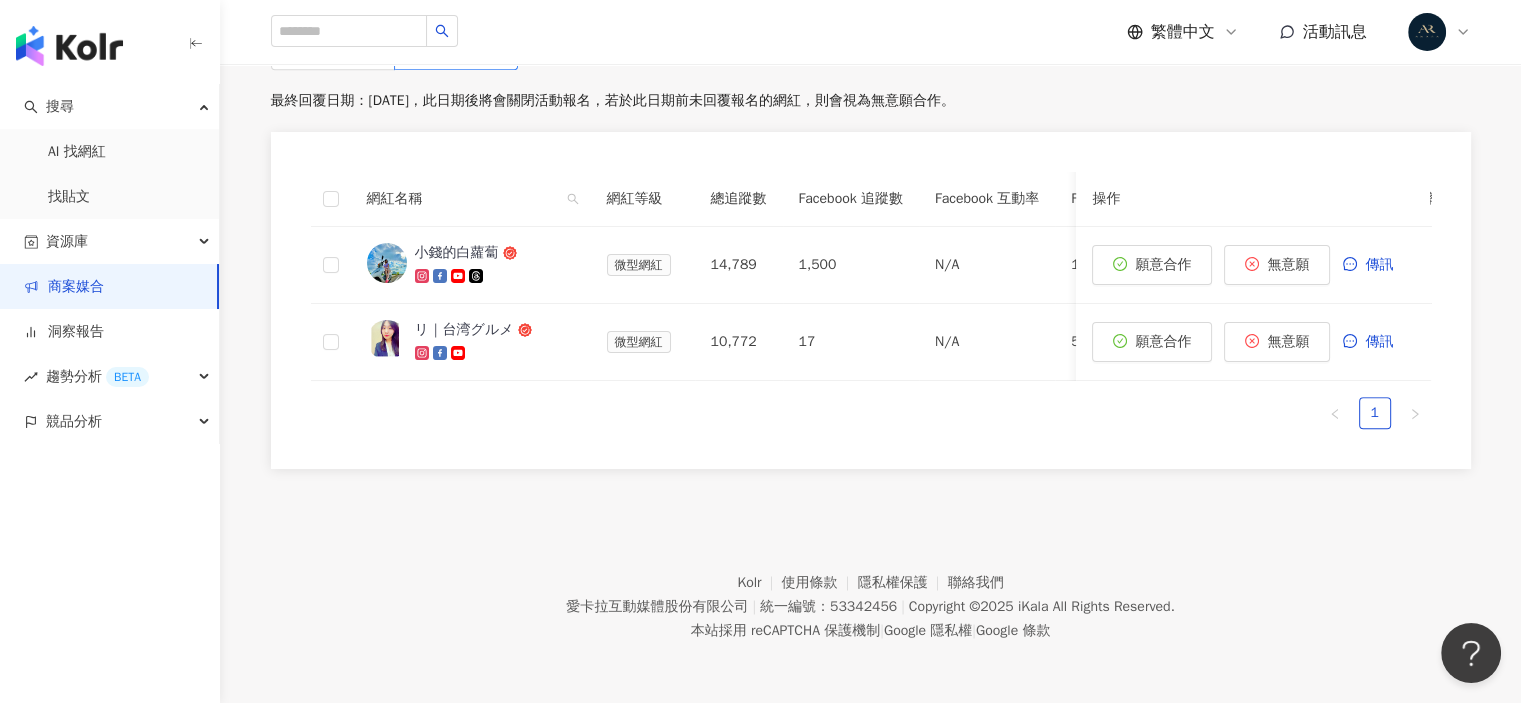 click on "1" at bounding box center [871, 413] 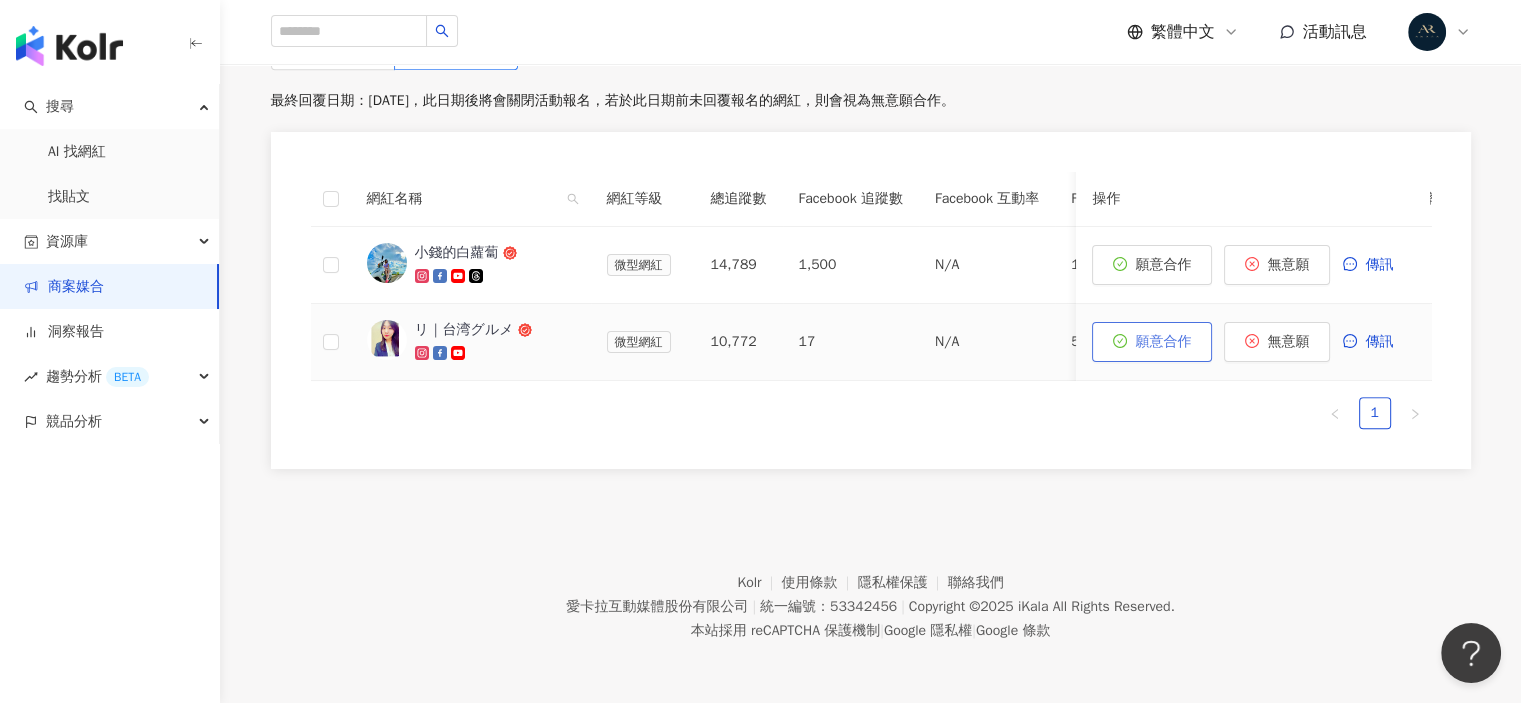 click on "願意合作" at bounding box center (1164, 342) 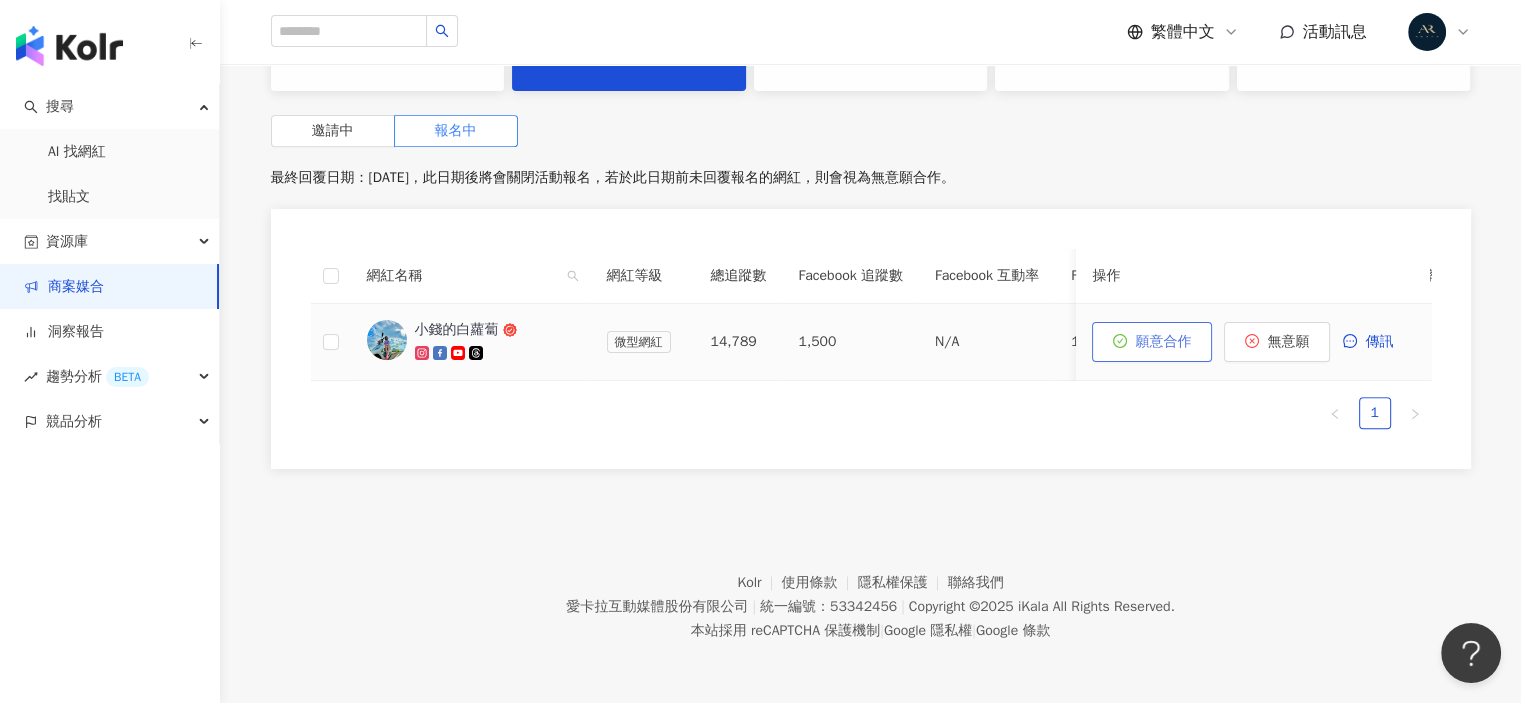 scroll, scrollTop: 1020, scrollLeft: 0, axis: vertical 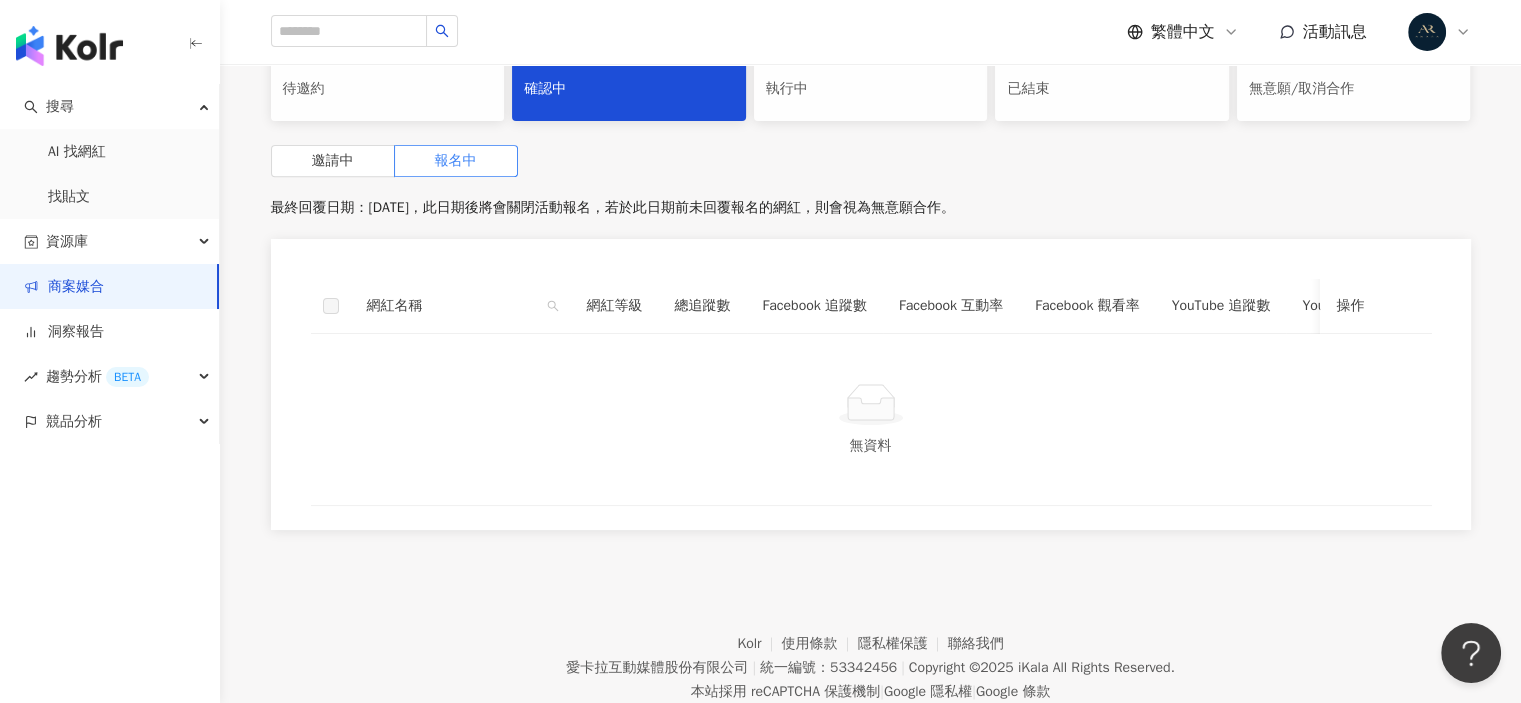 click on "5" at bounding box center (871, 51) 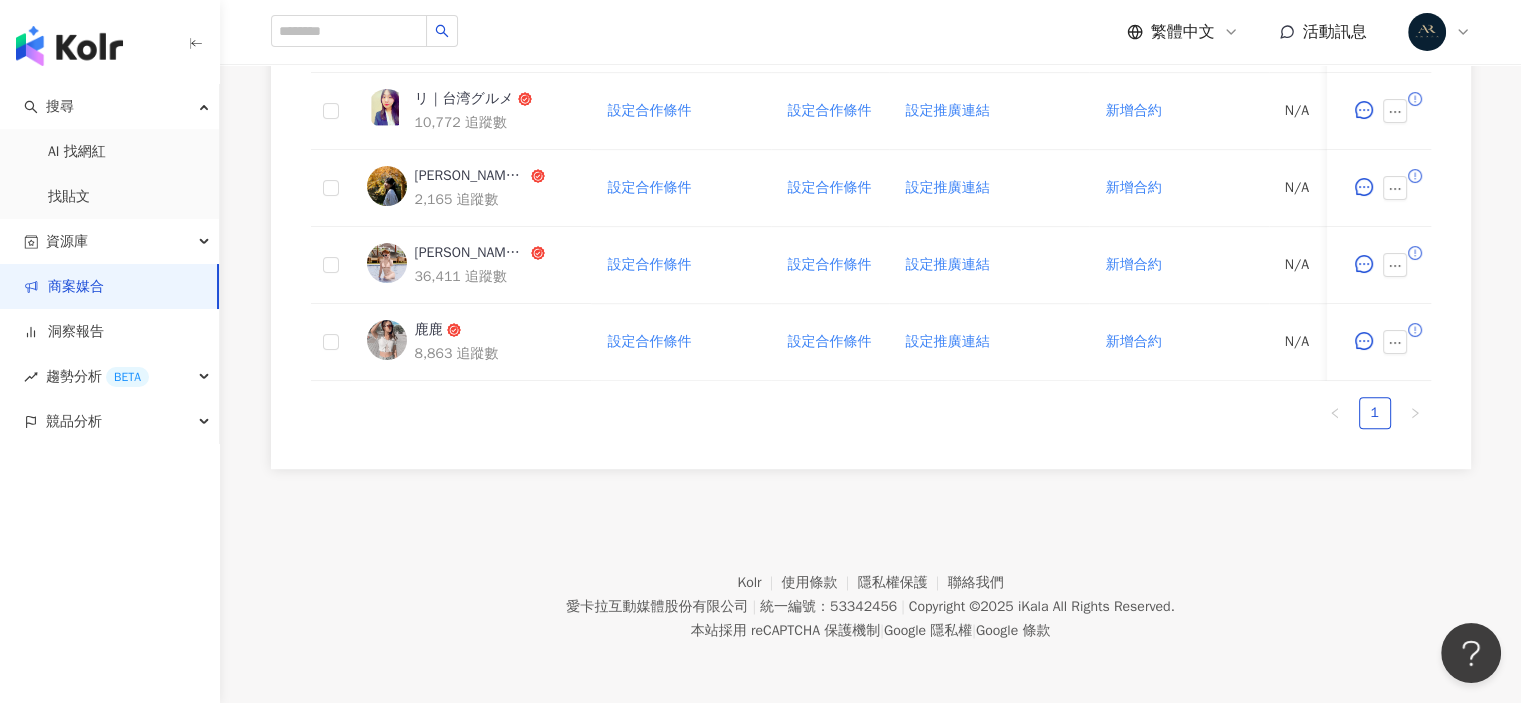 scroll, scrollTop: 1200, scrollLeft: 0, axis: vertical 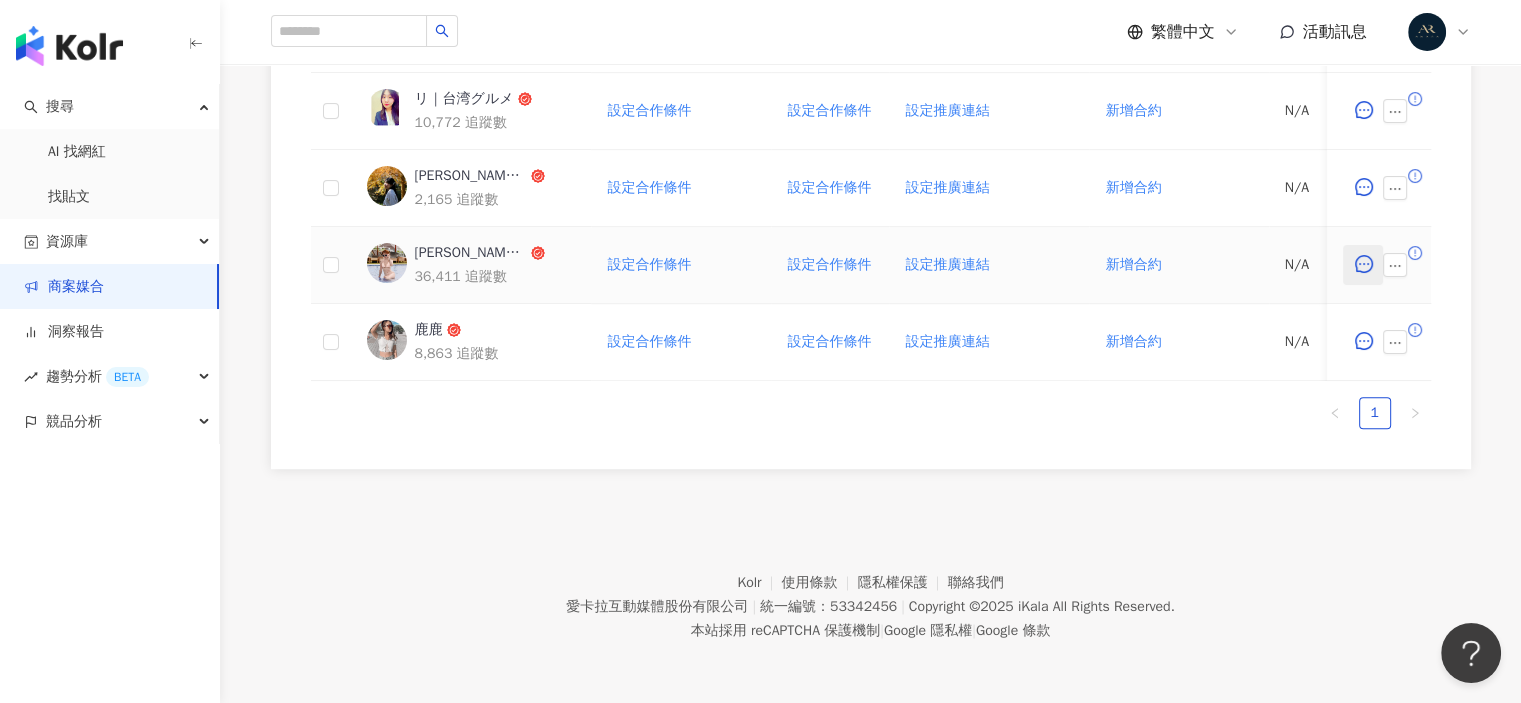 click 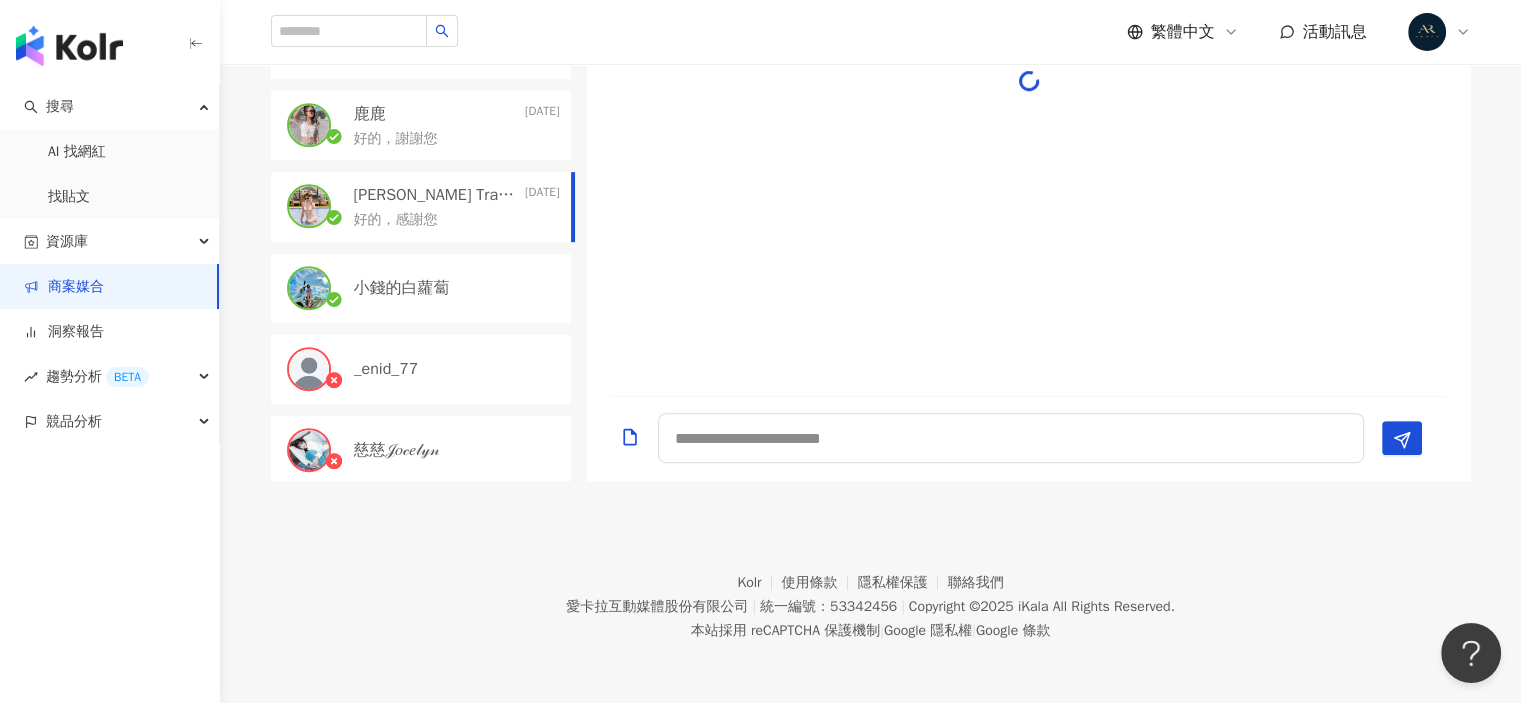 scroll, scrollTop: 1039, scrollLeft: 0, axis: vertical 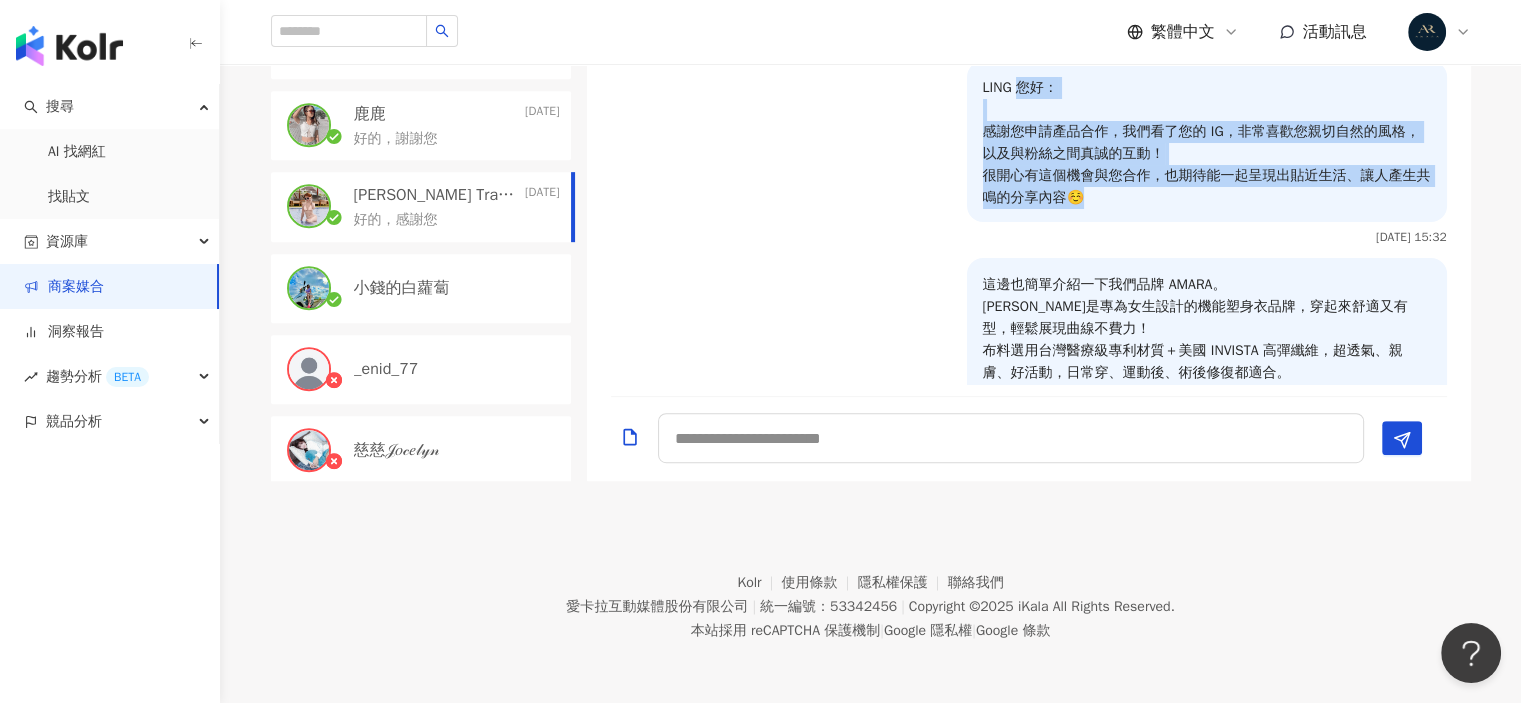 drag, startPoint x: 1076, startPoint y: 262, endPoint x: 1007, endPoint y: 159, distance: 123.97581 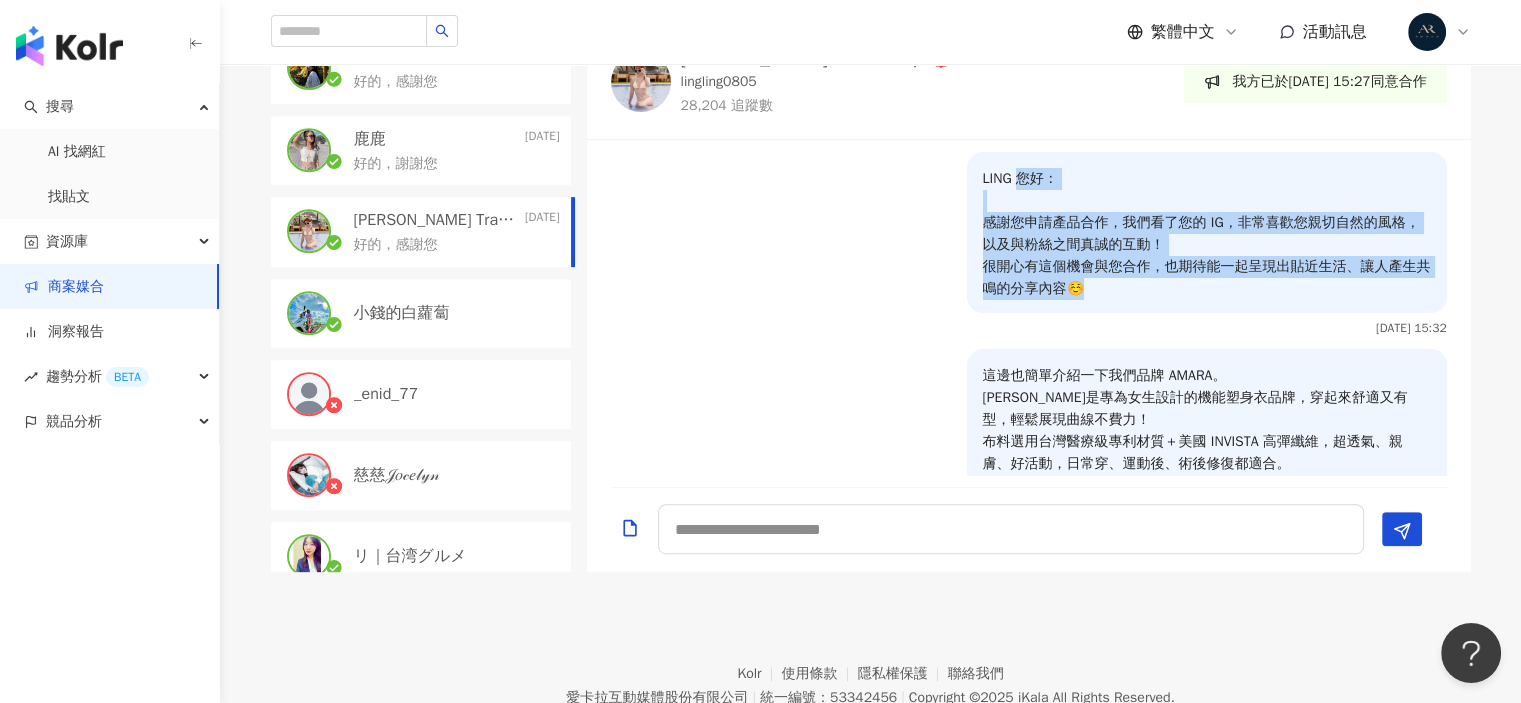 scroll, scrollTop: 100, scrollLeft: 0, axis: vertical 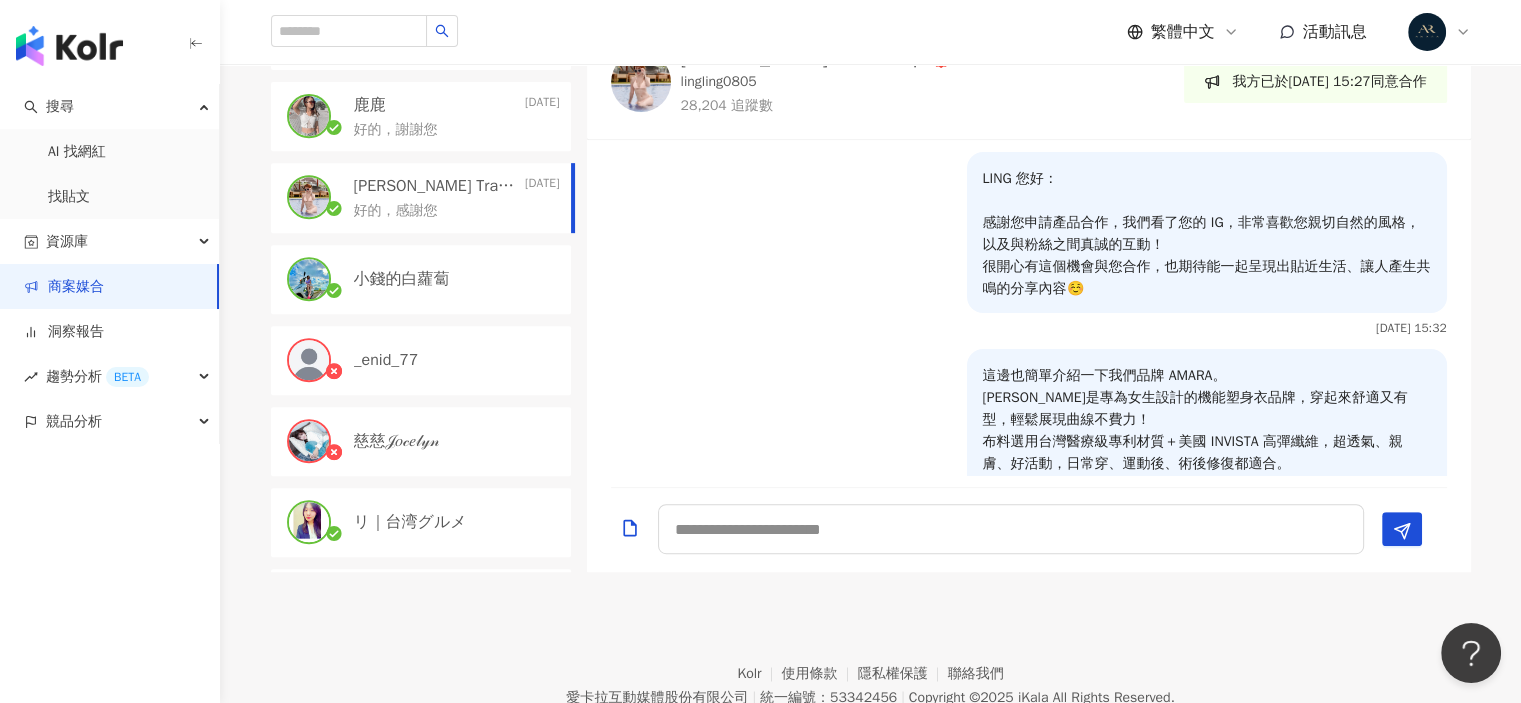 click on "小錢的白蘿蔔" at bounding box center [421, 279] 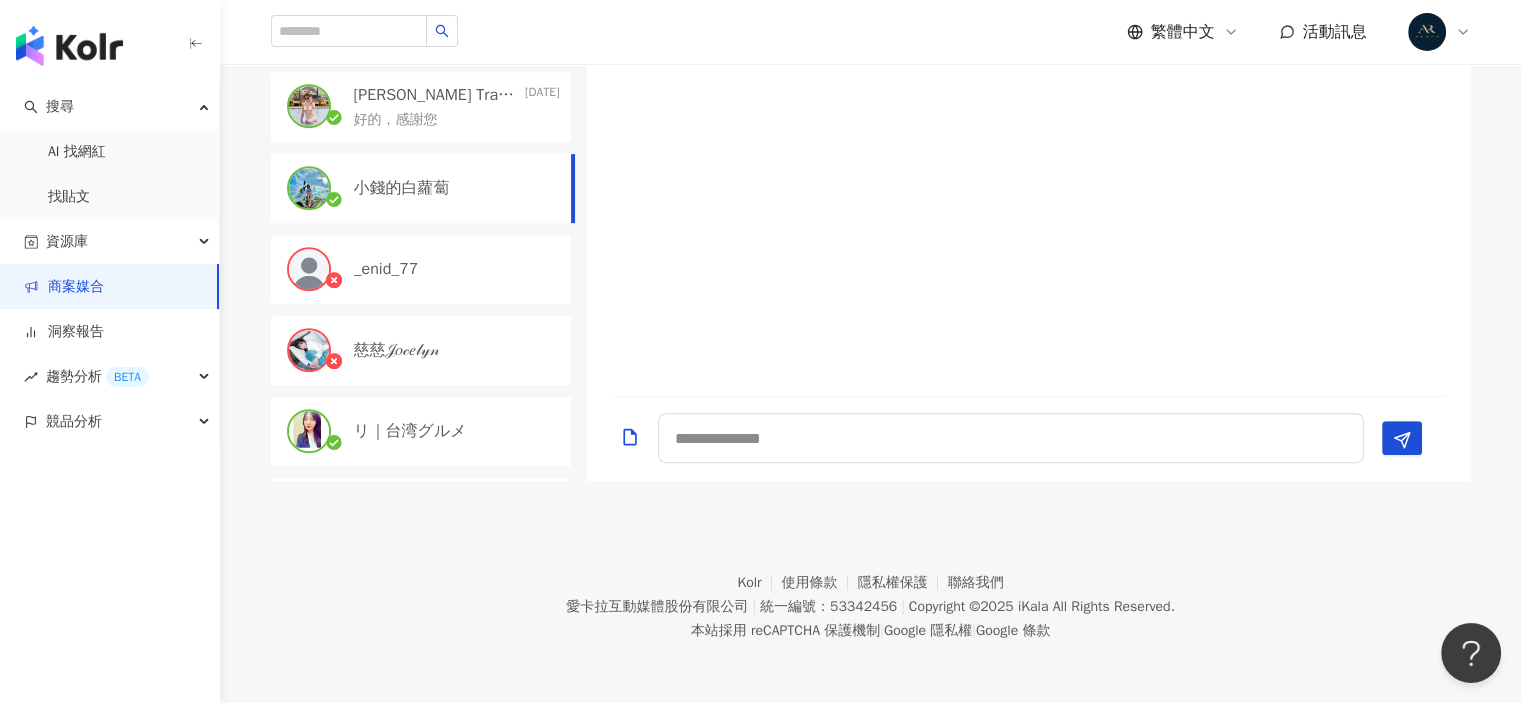 scroll, scrollTop: 1105, scrollLeft: 0, axis: vertical 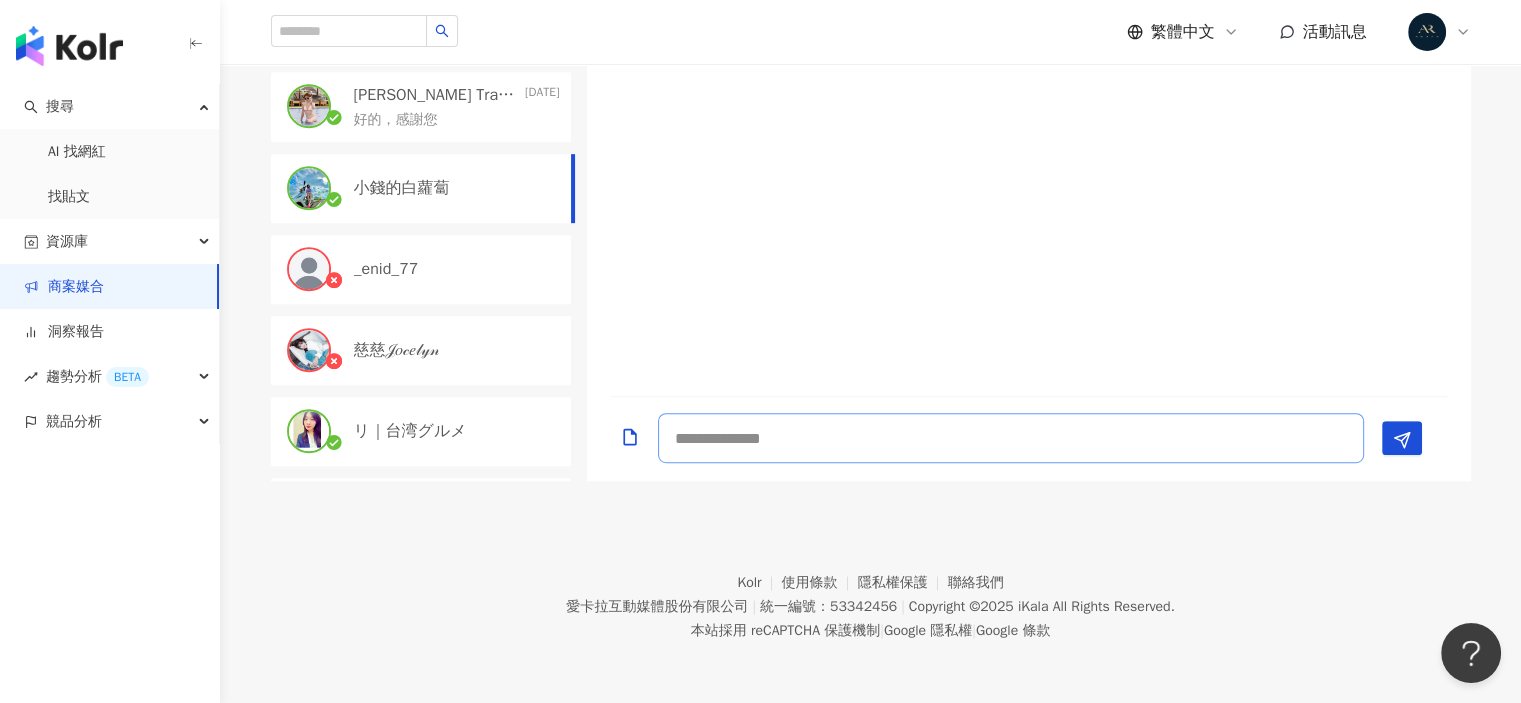 paste on "**********" 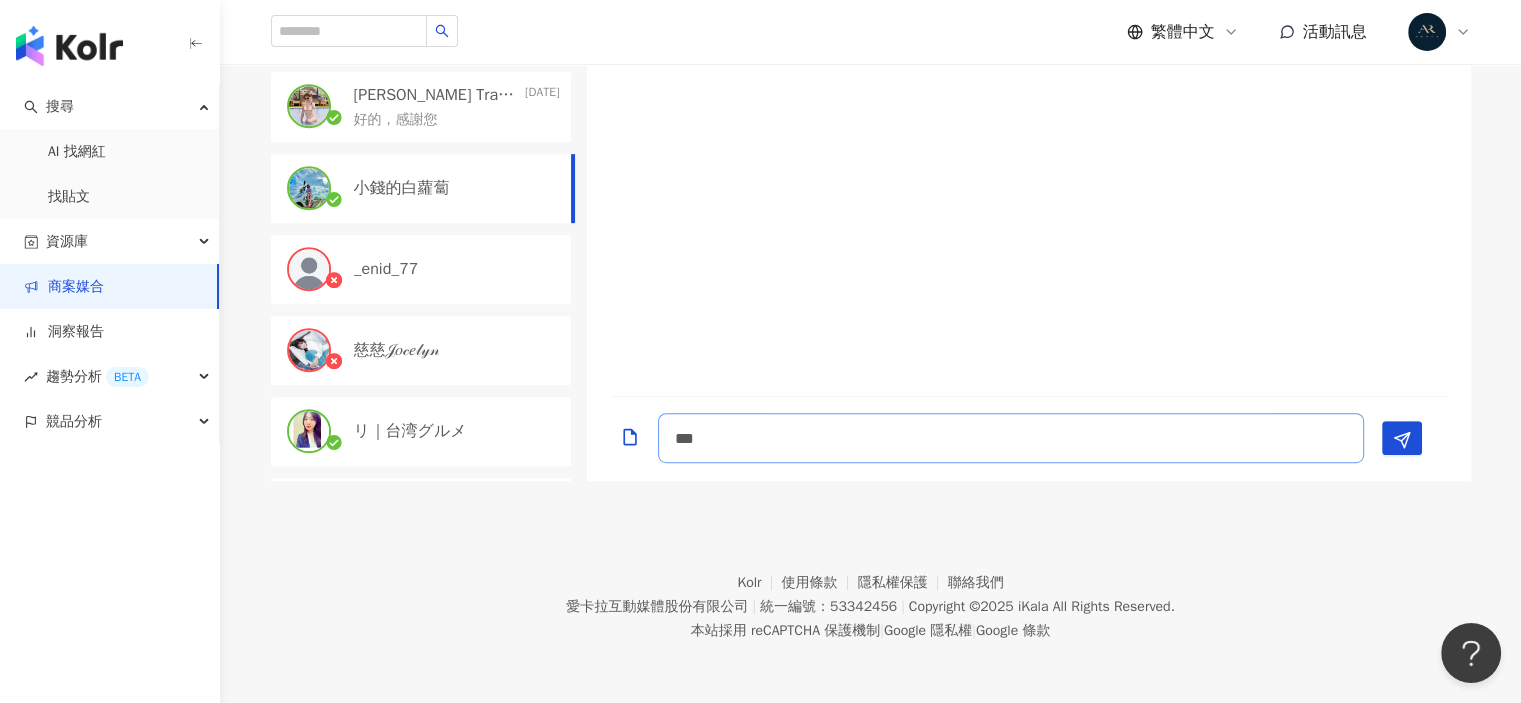 scroll, scrollTop: 1, scrollLeft: 0, axis: vertical 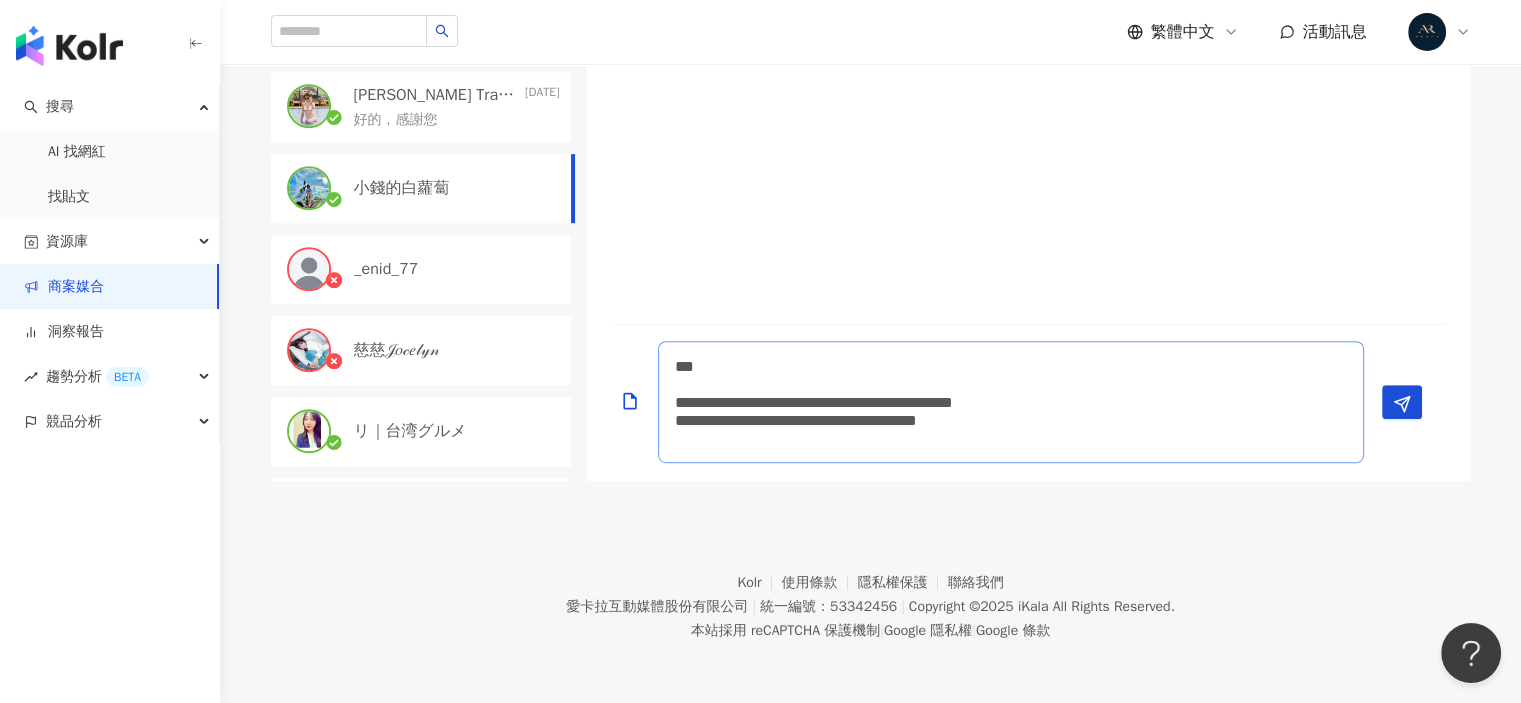 drag, startPoint x: 1252, startPoint y: 535, endPoint x: 661, endPoint y: 460, distance: 595.73987 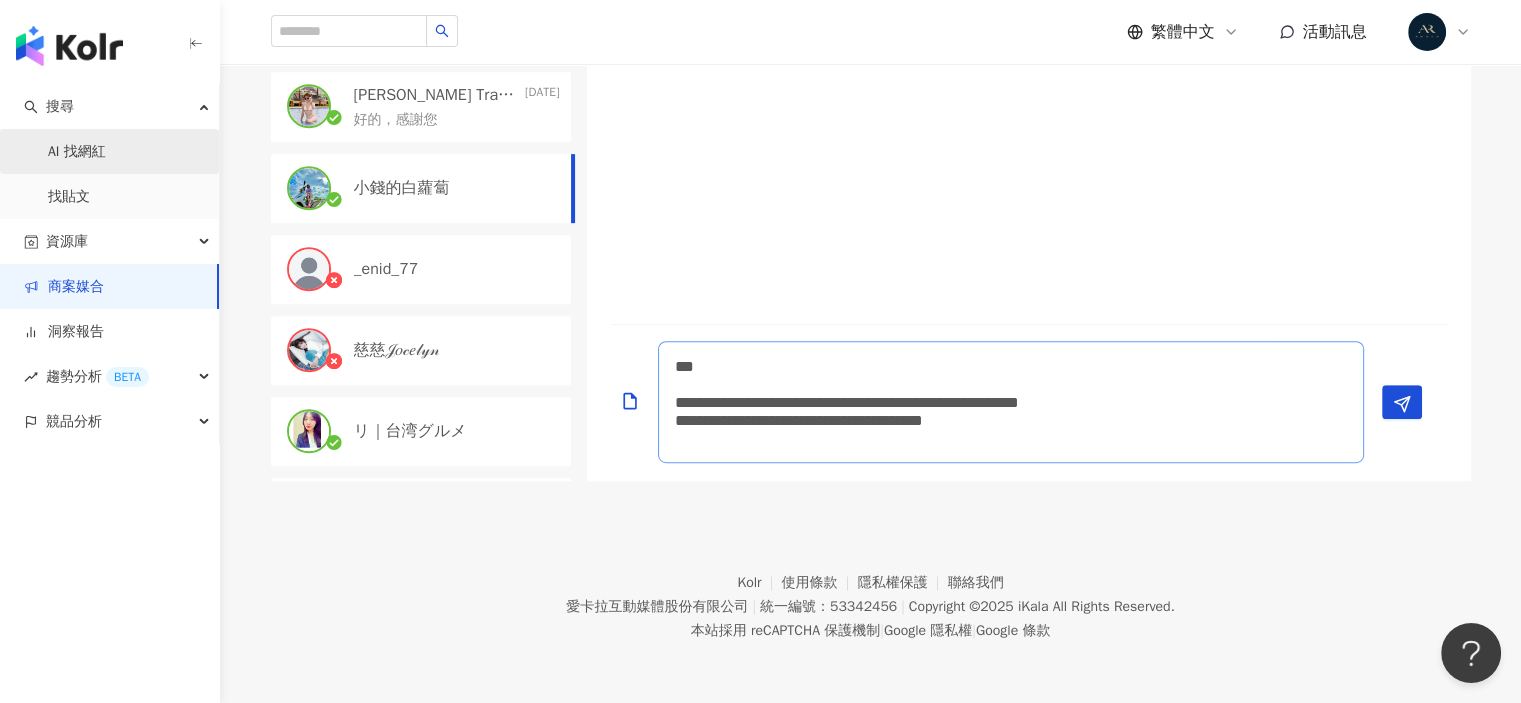 scroll, scrollTop: 0, scrollLeft: 0, axis: both 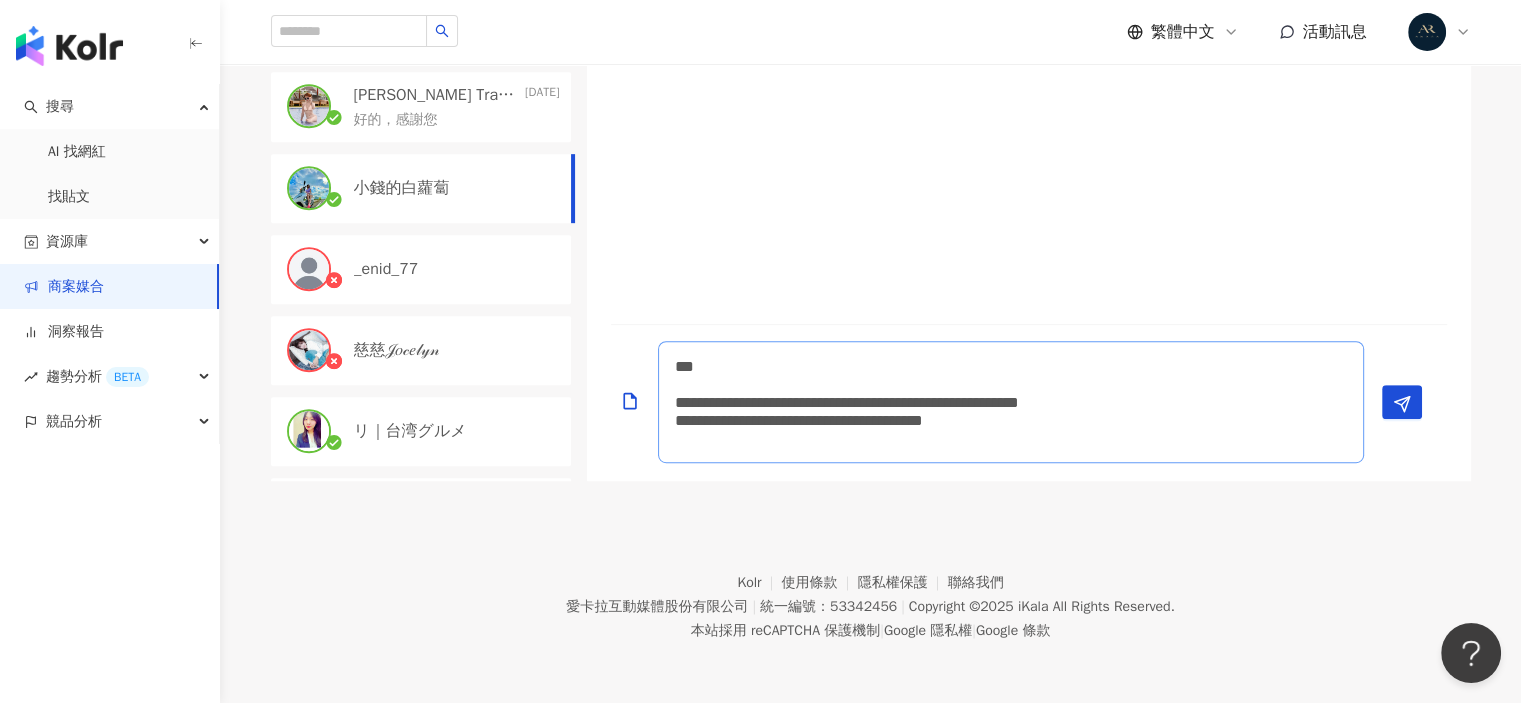 click on "**********" at bounding box center (1011, 402) 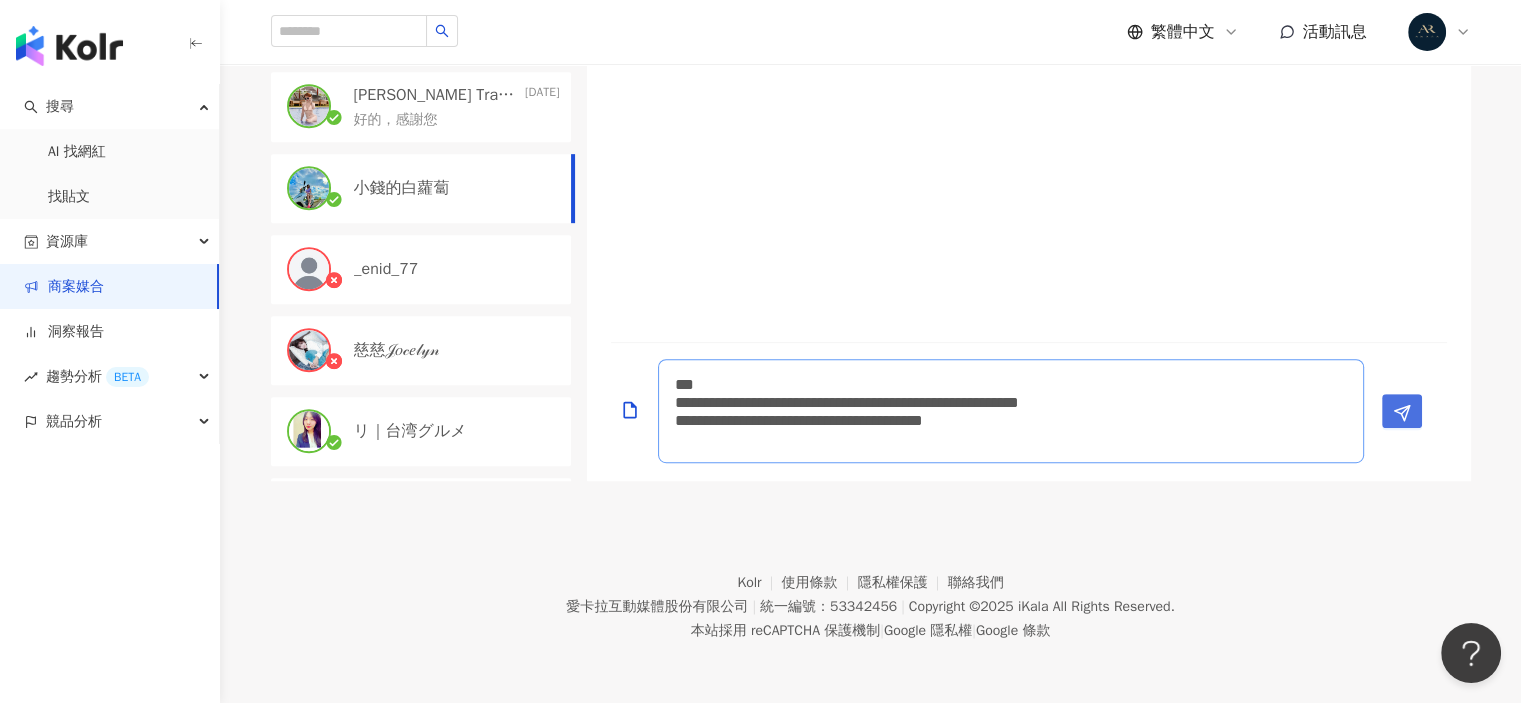type on "**********" 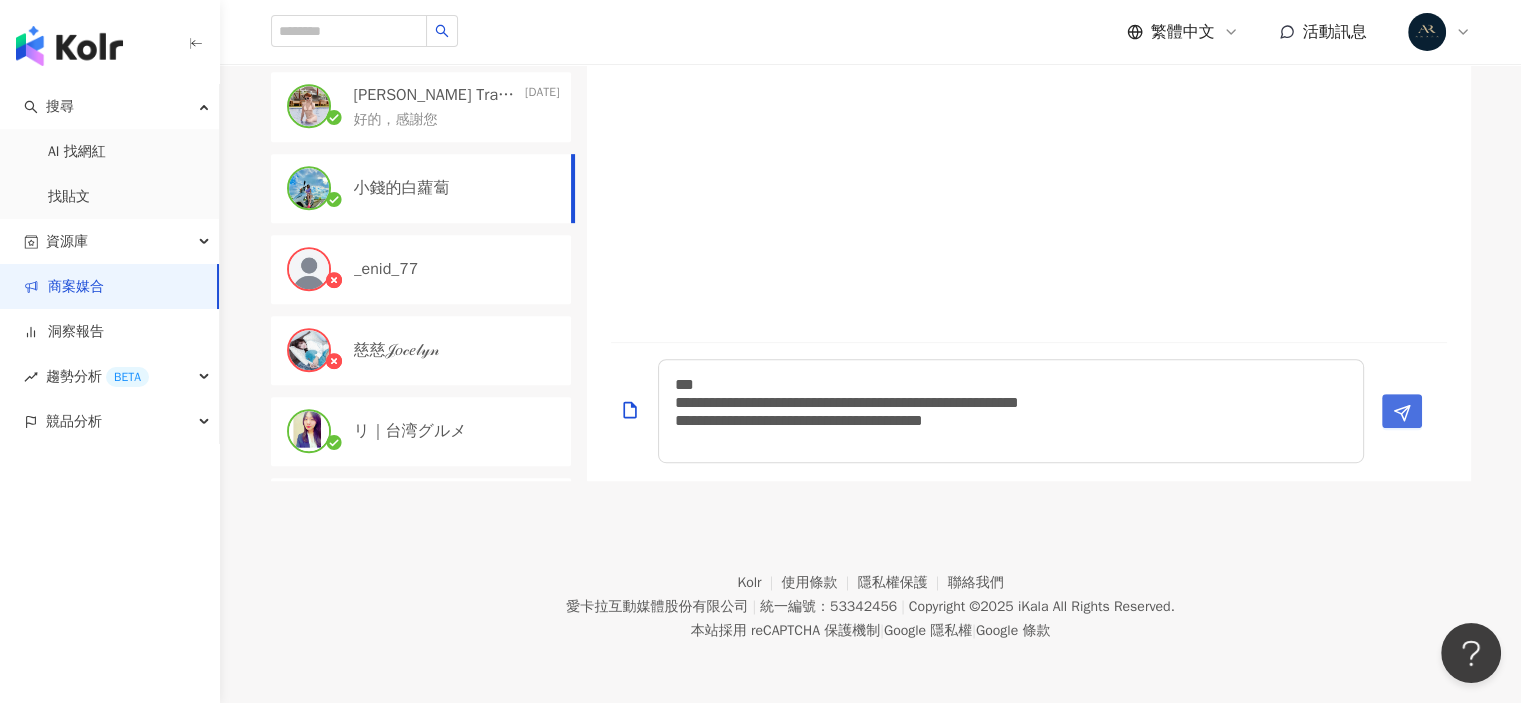 click at bounding box center [1402, 413] 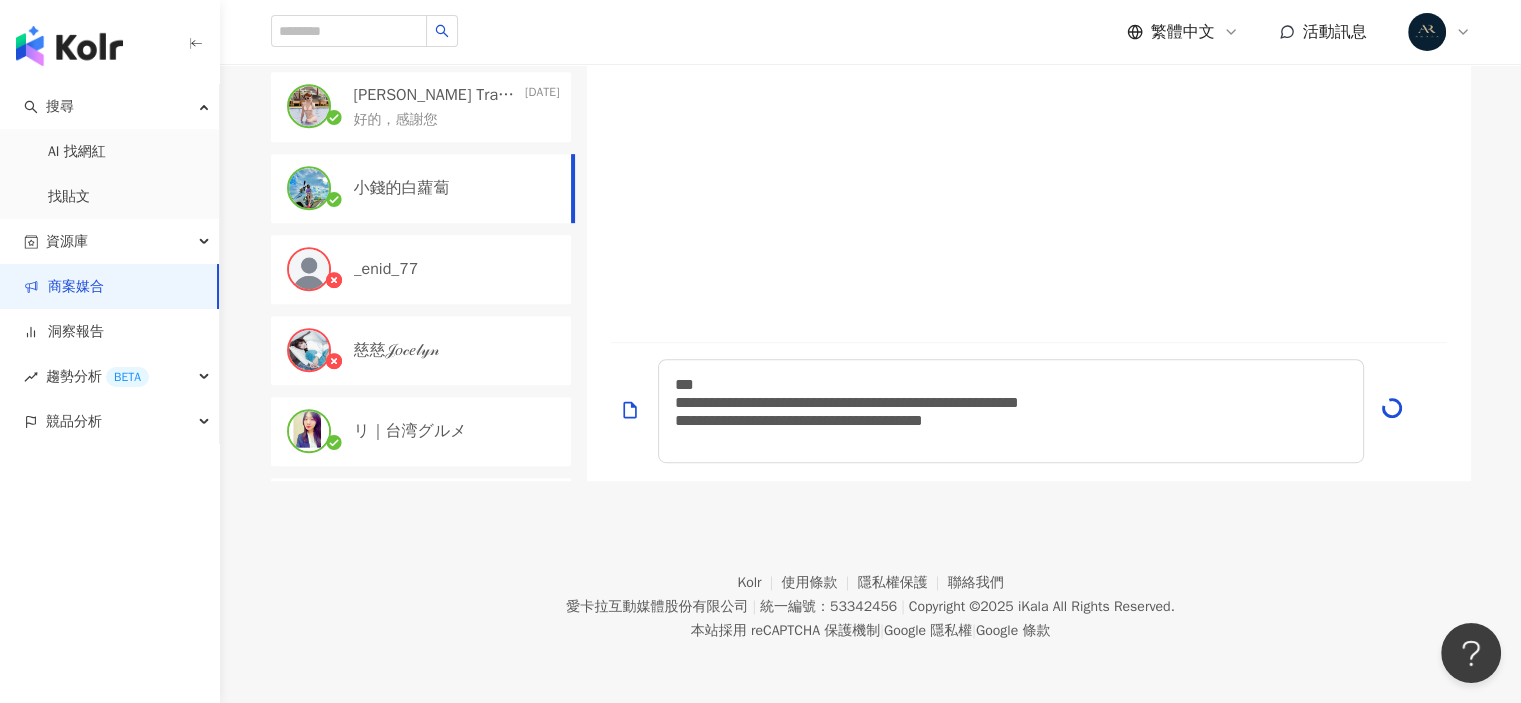 type 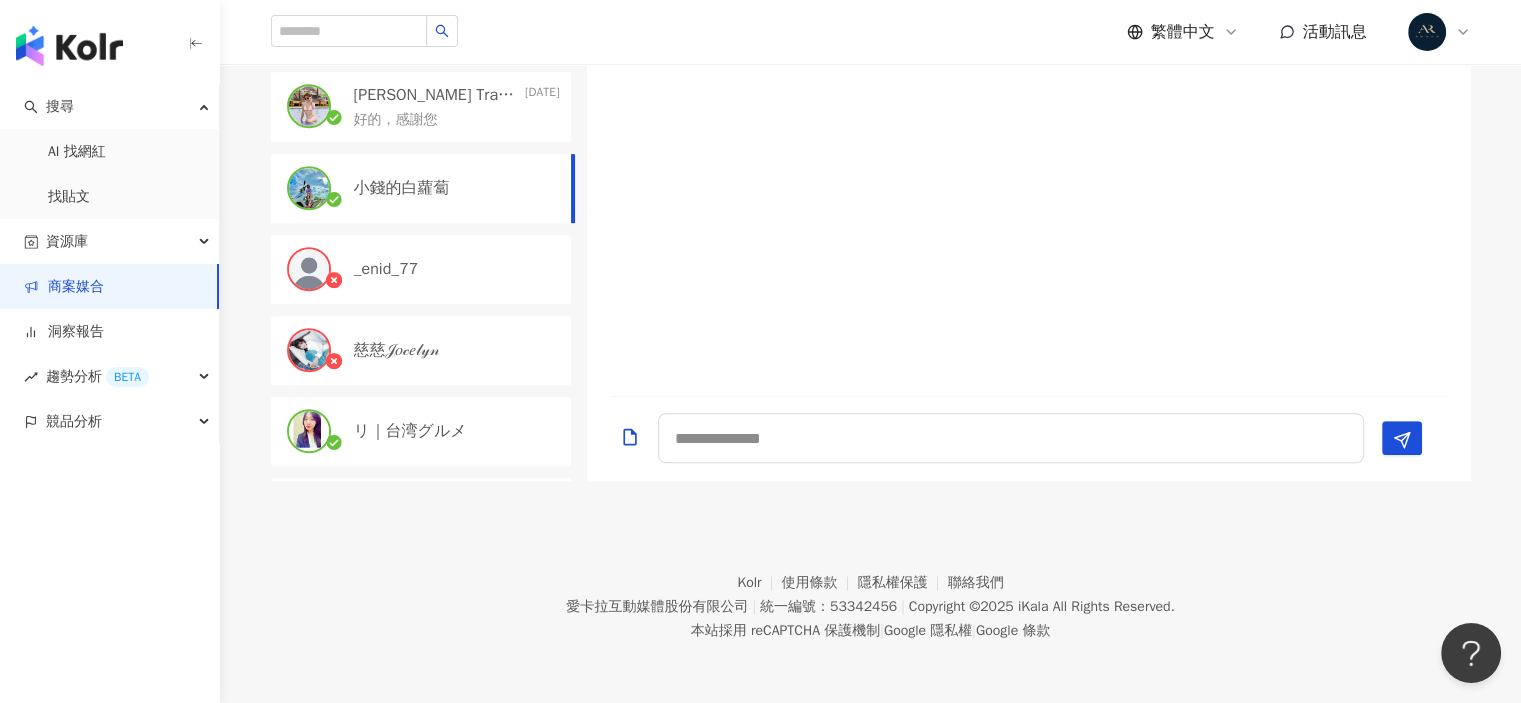 scroll, scrollTop: 1105, scrollLeft: 0, axis: vertical 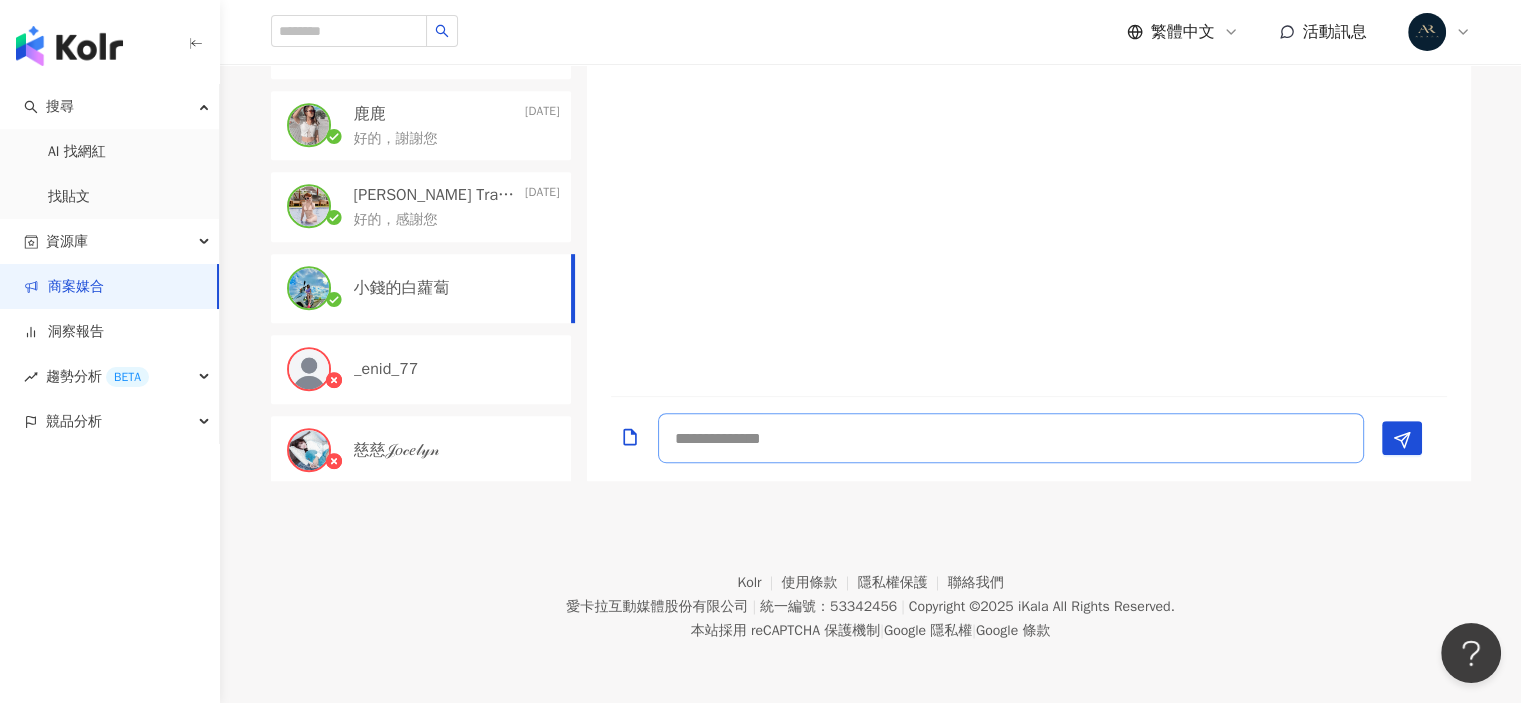 click at bounding box center (1011, 438) 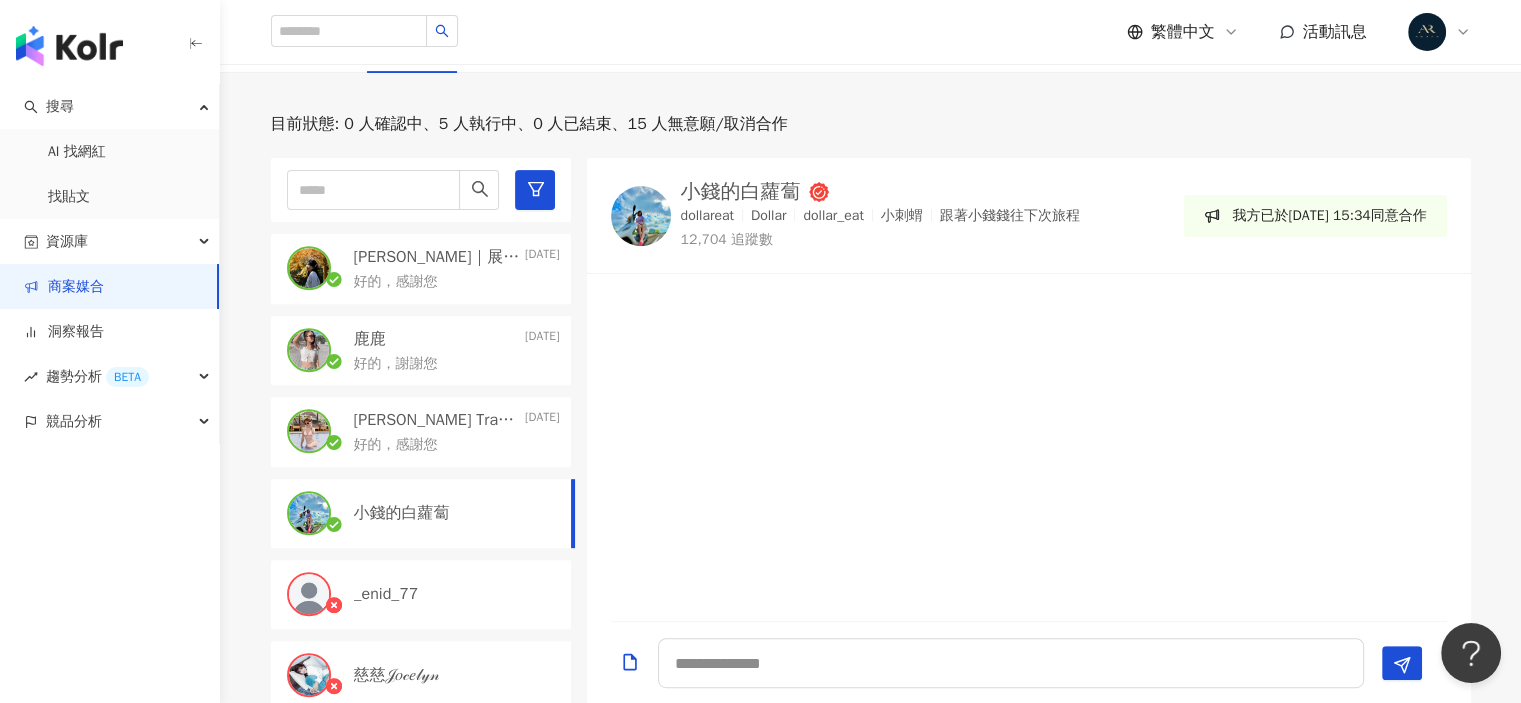 click on "好的，感謝您" at bounding box center [457, 280] 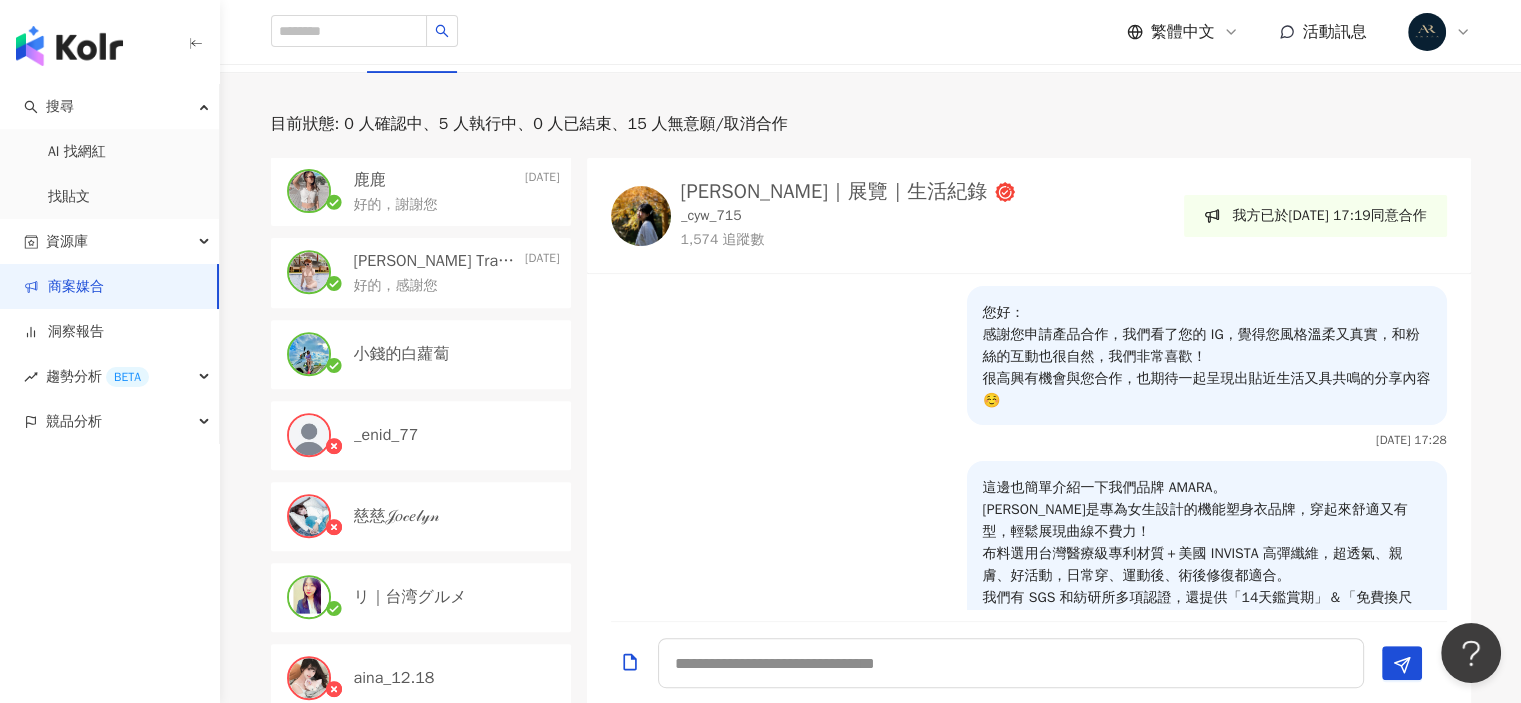 scroll, scrollTop: 200, scrollLeft: 0, axis: vertical 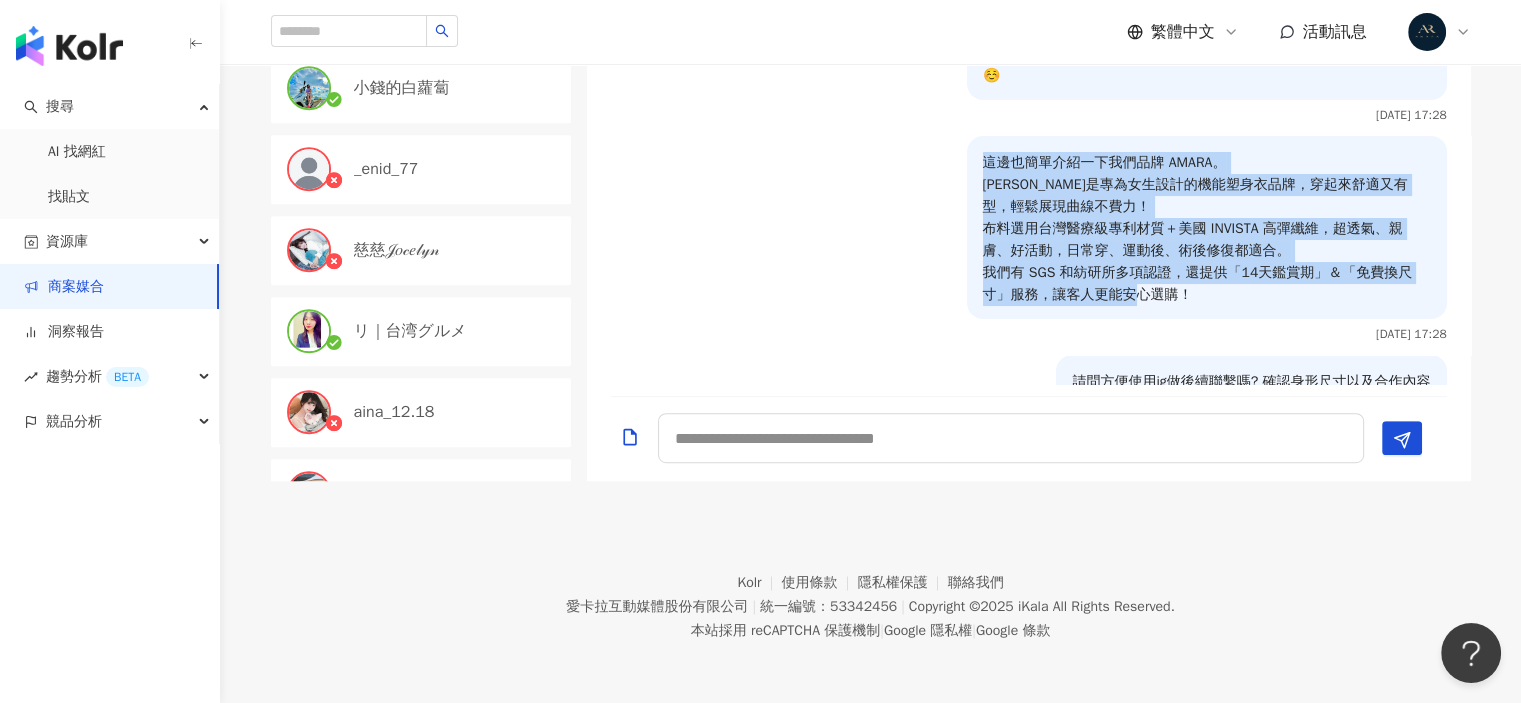 drag, startPoint x: 968, startPoint y: 263, endPoint x: 1162, endPoint y: 399, distance: 236.92192 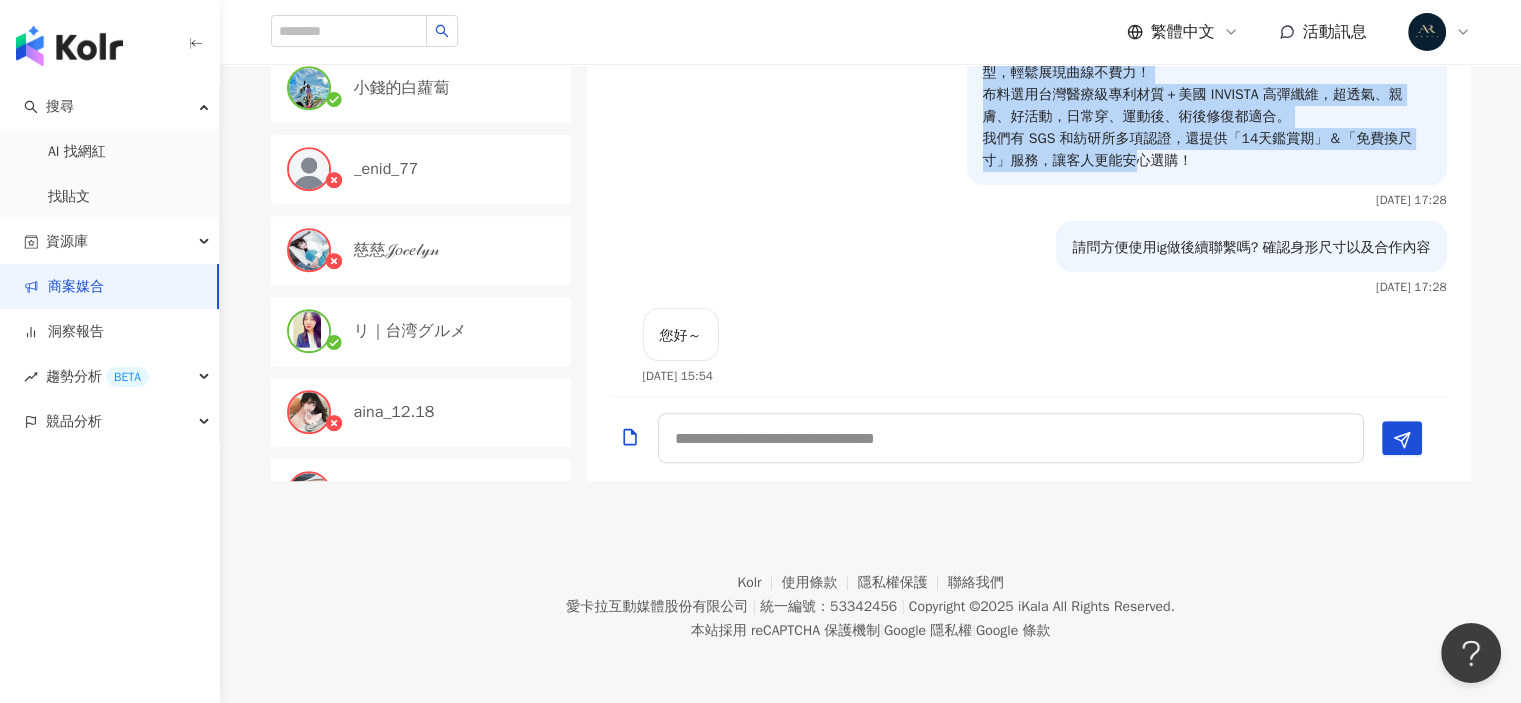 scroll, scrollTop: 200, scrollLeft: 0, axis: vertical 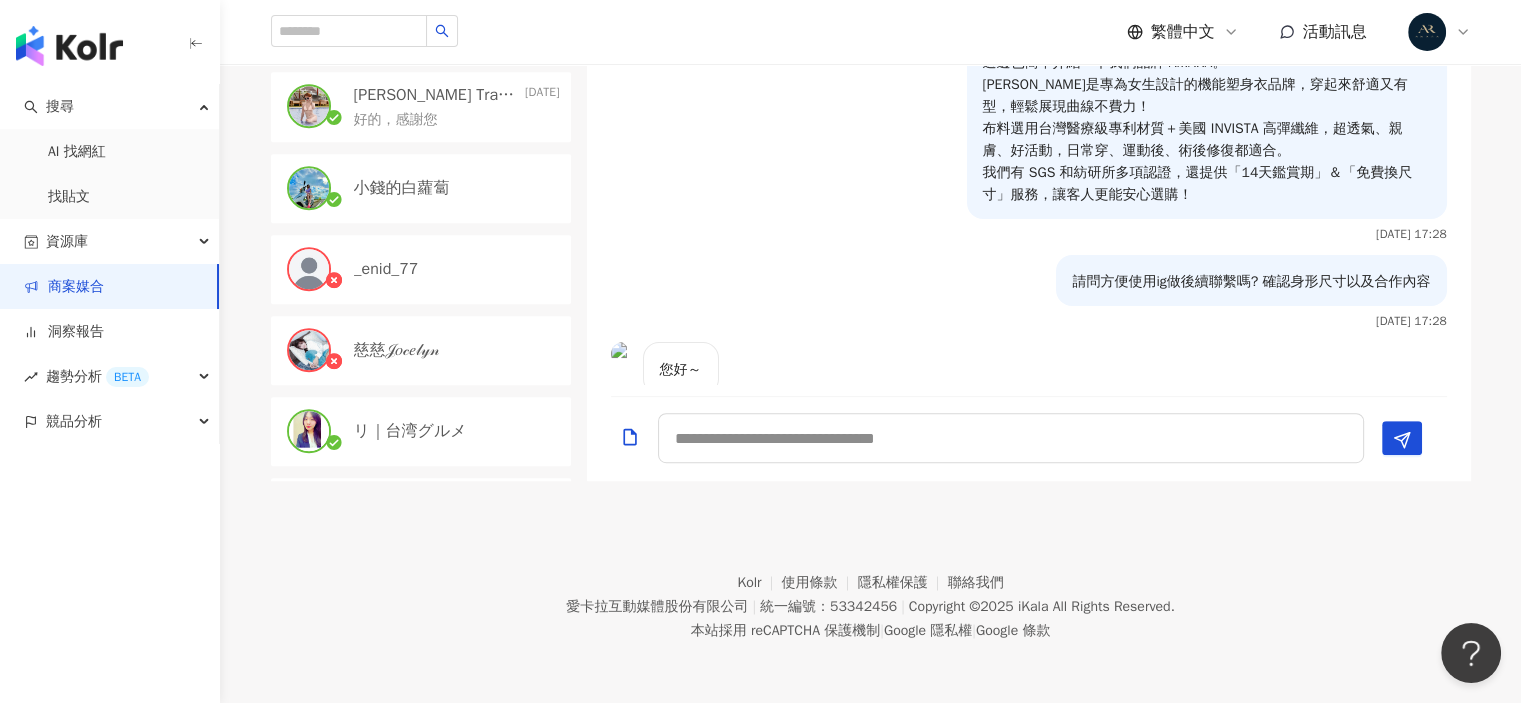 click on "小錢的白蘿蔔" at bounding box center [457, 188] 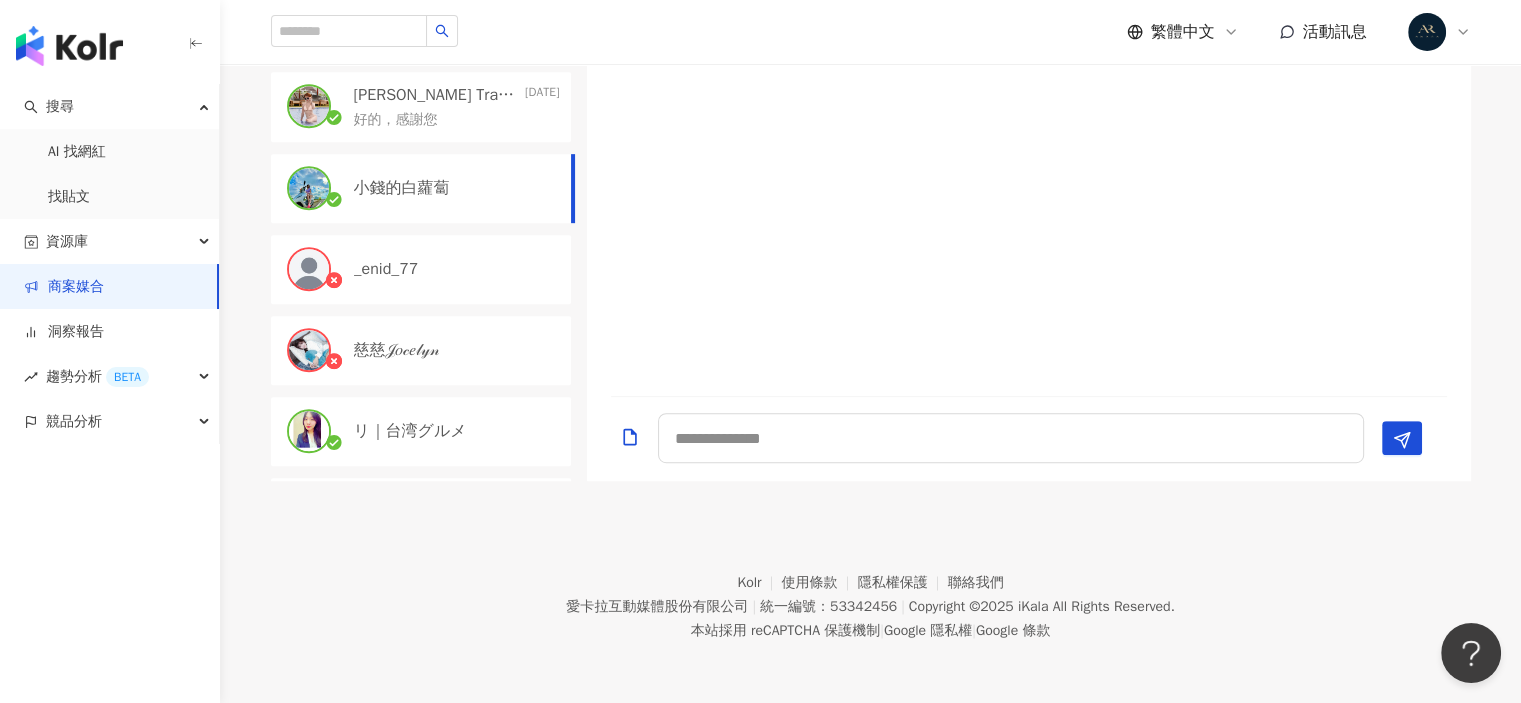 scroll, scrollTop: 0, scrollLeft: 0, axis: both 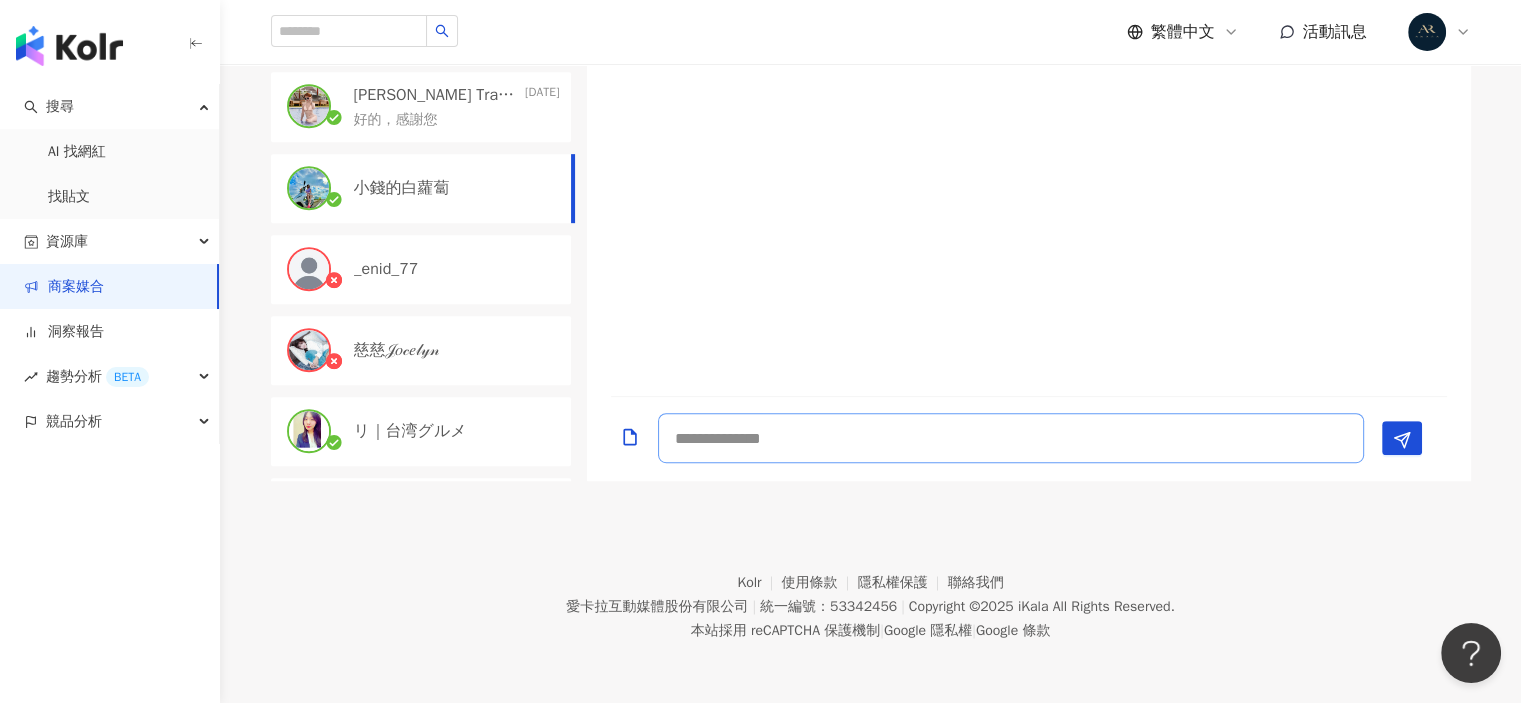 click at bounding box center (1011, 438) 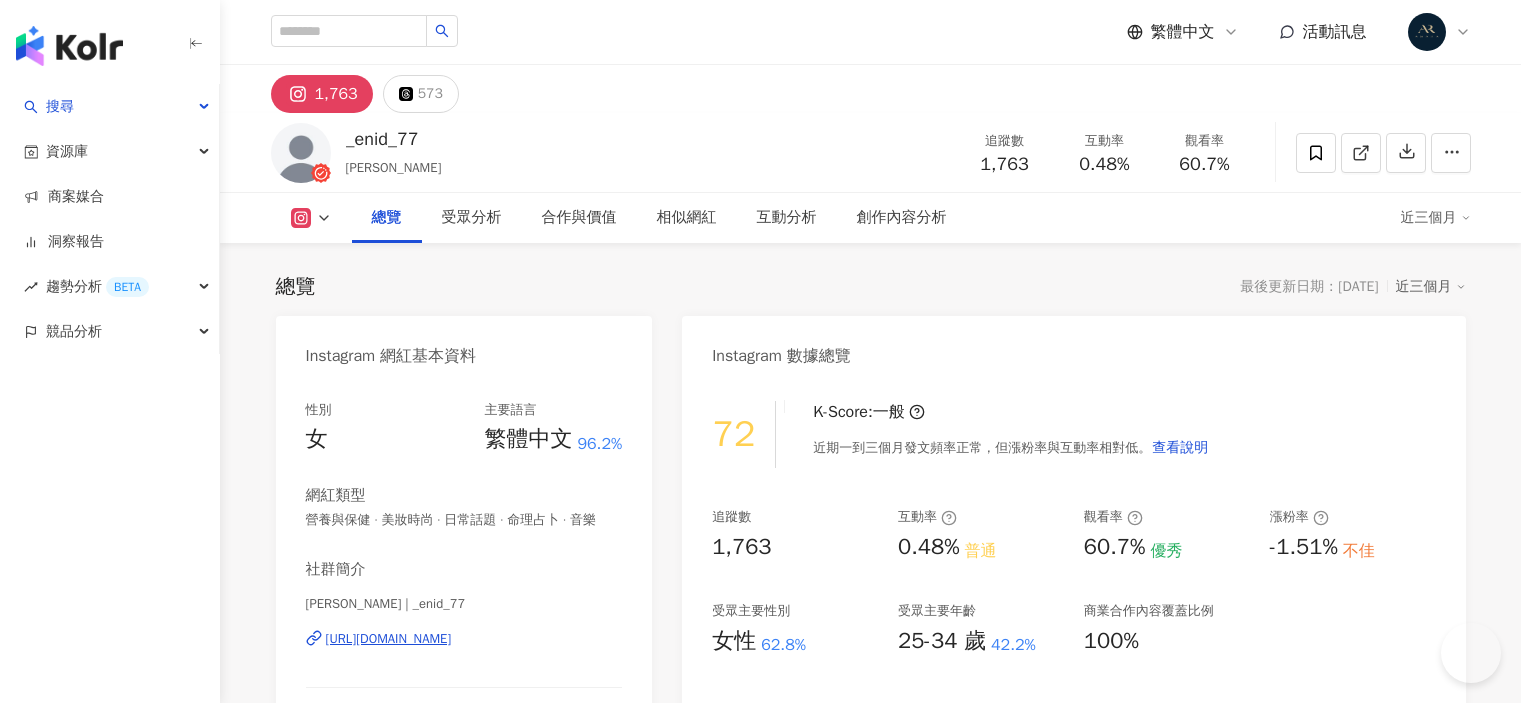 scroll, scrollTop: 200, scrollLeft: 0, axis: vertical 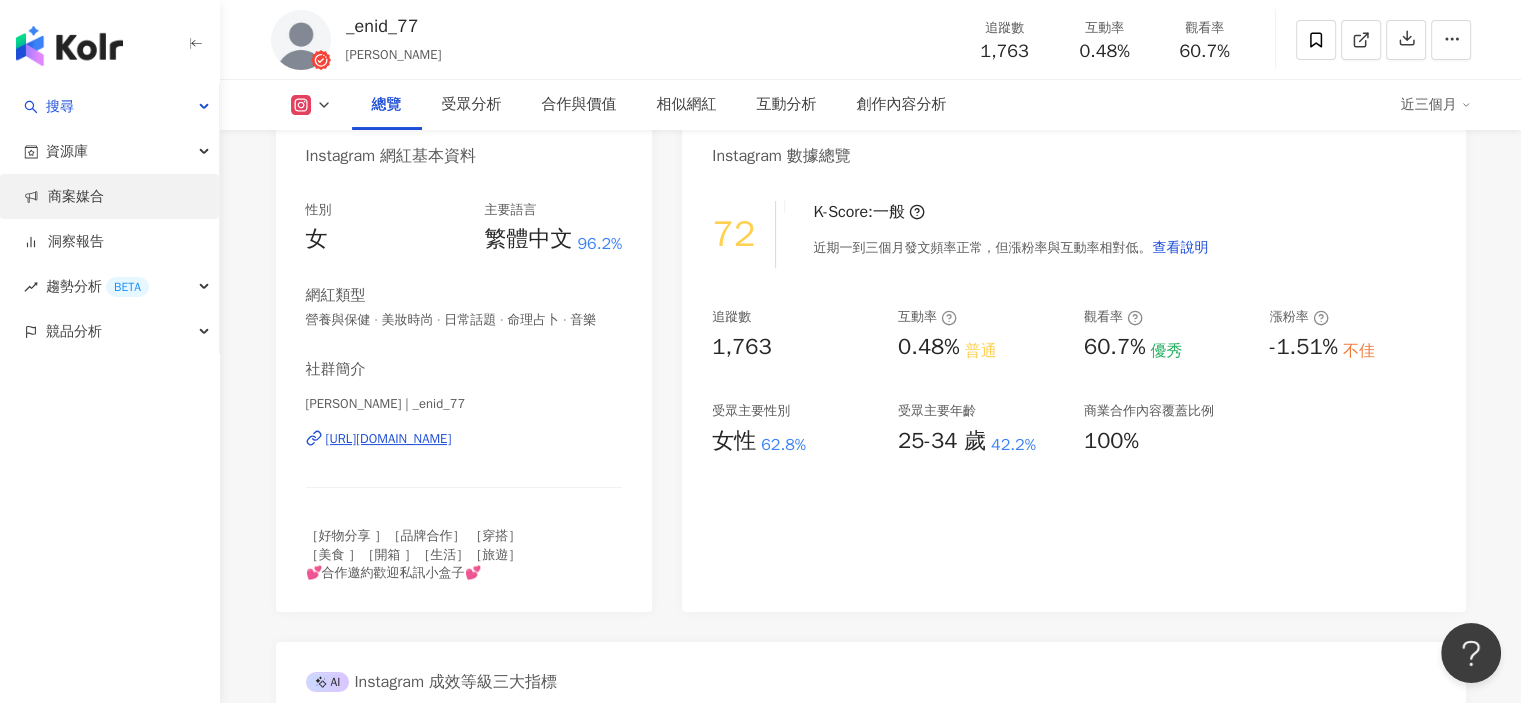 click on "商案媒合" at bounding box center (64, 197) 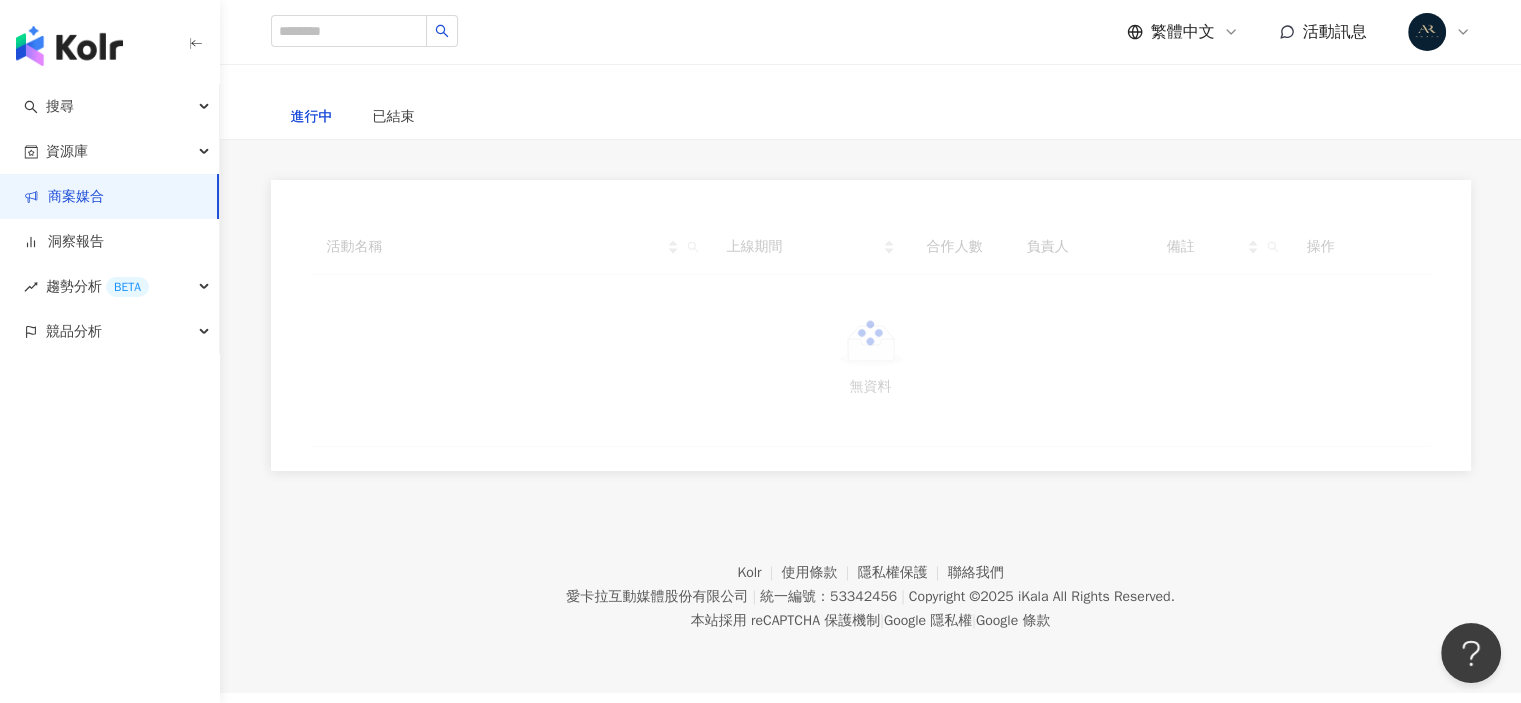 scroll, scrollTop: 0, scrollLeft: 0, axis: both 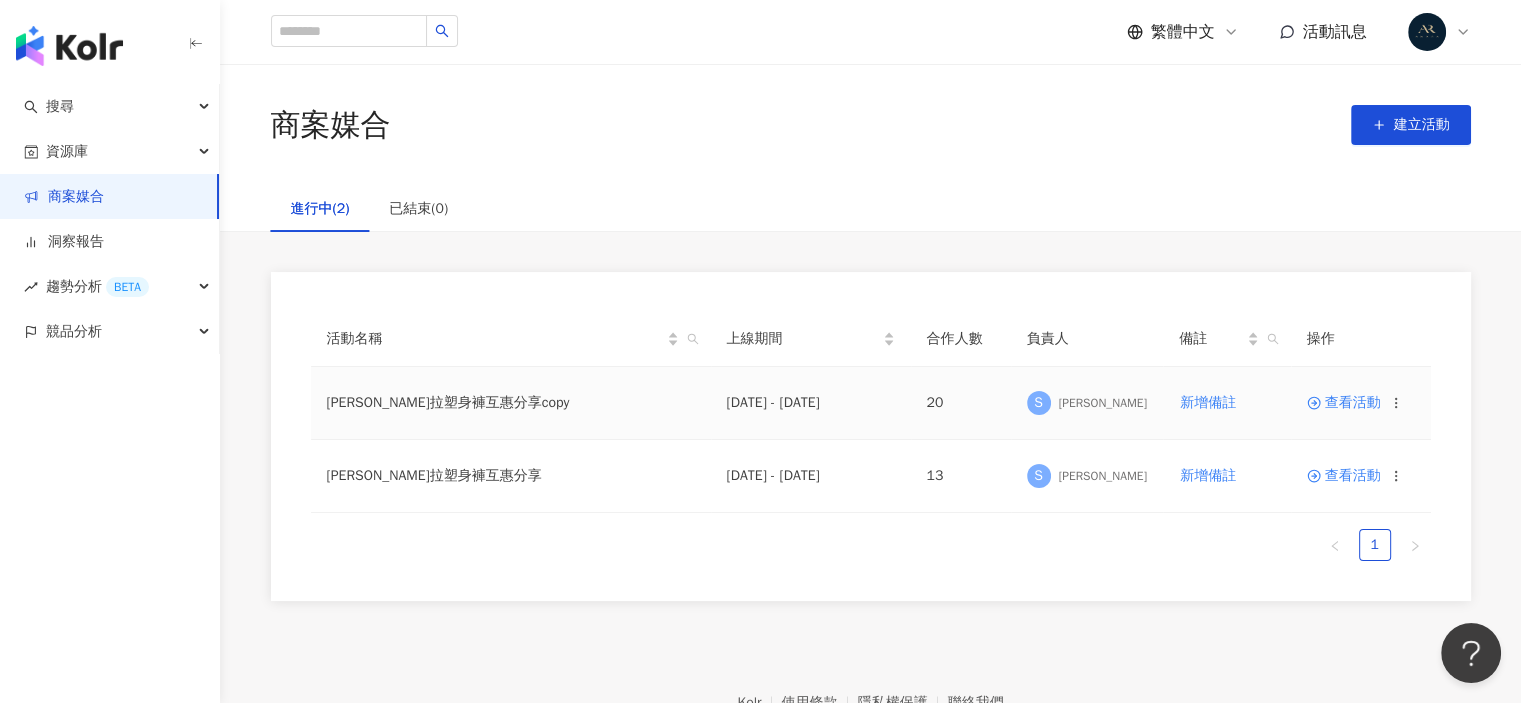 click on "查看活動" at bounding box center (1344, 403) 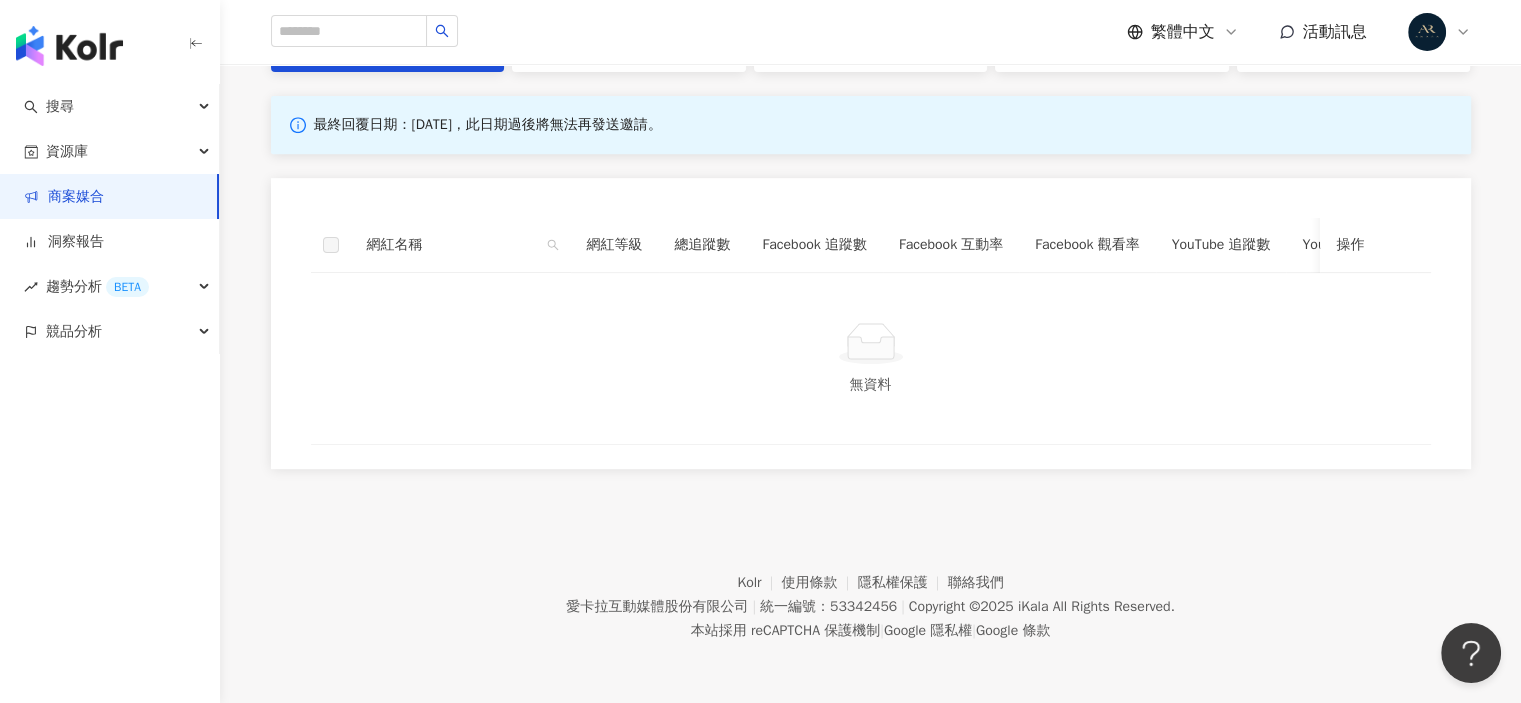 scroll, scrollTop: 700, scrollLeft: 0, axis: vertical 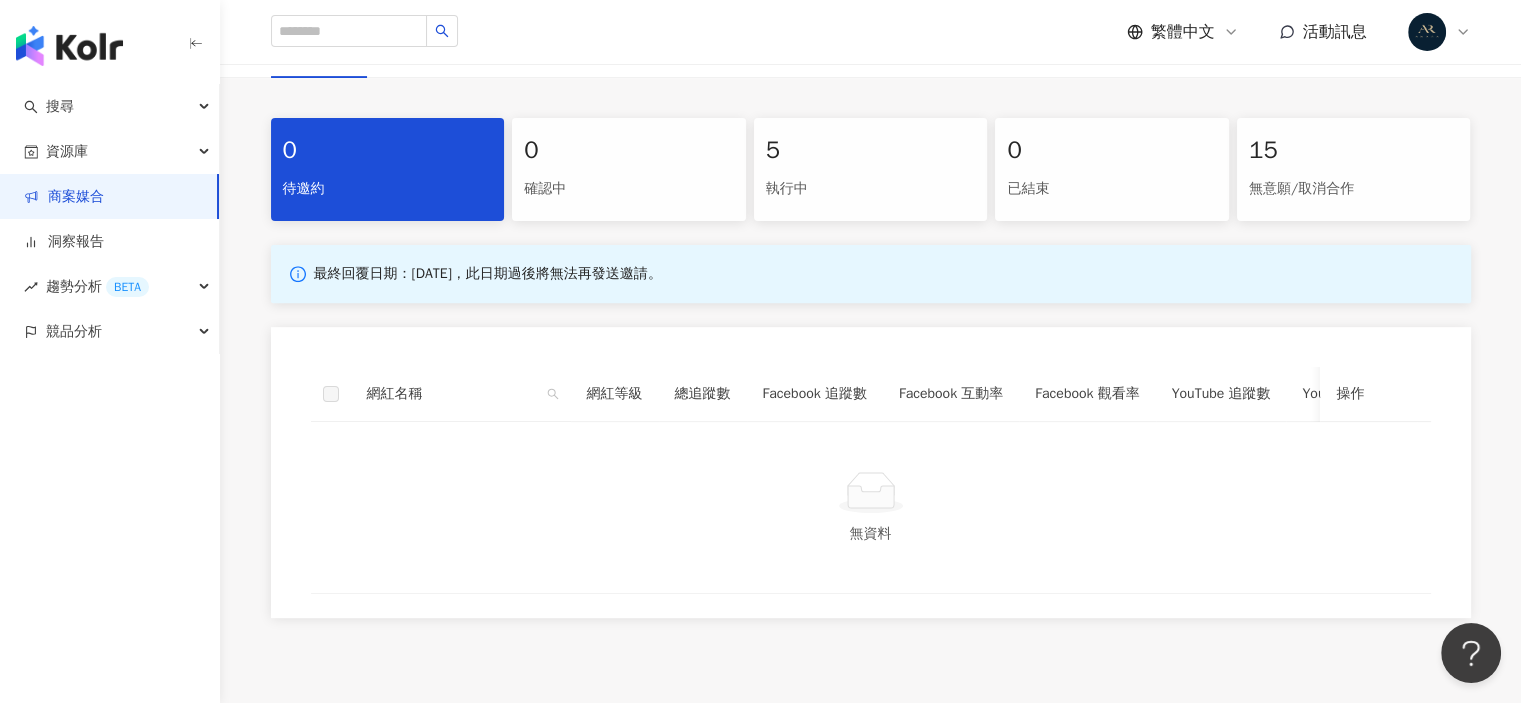 click on "執行中" at bounding box center (871, 189) 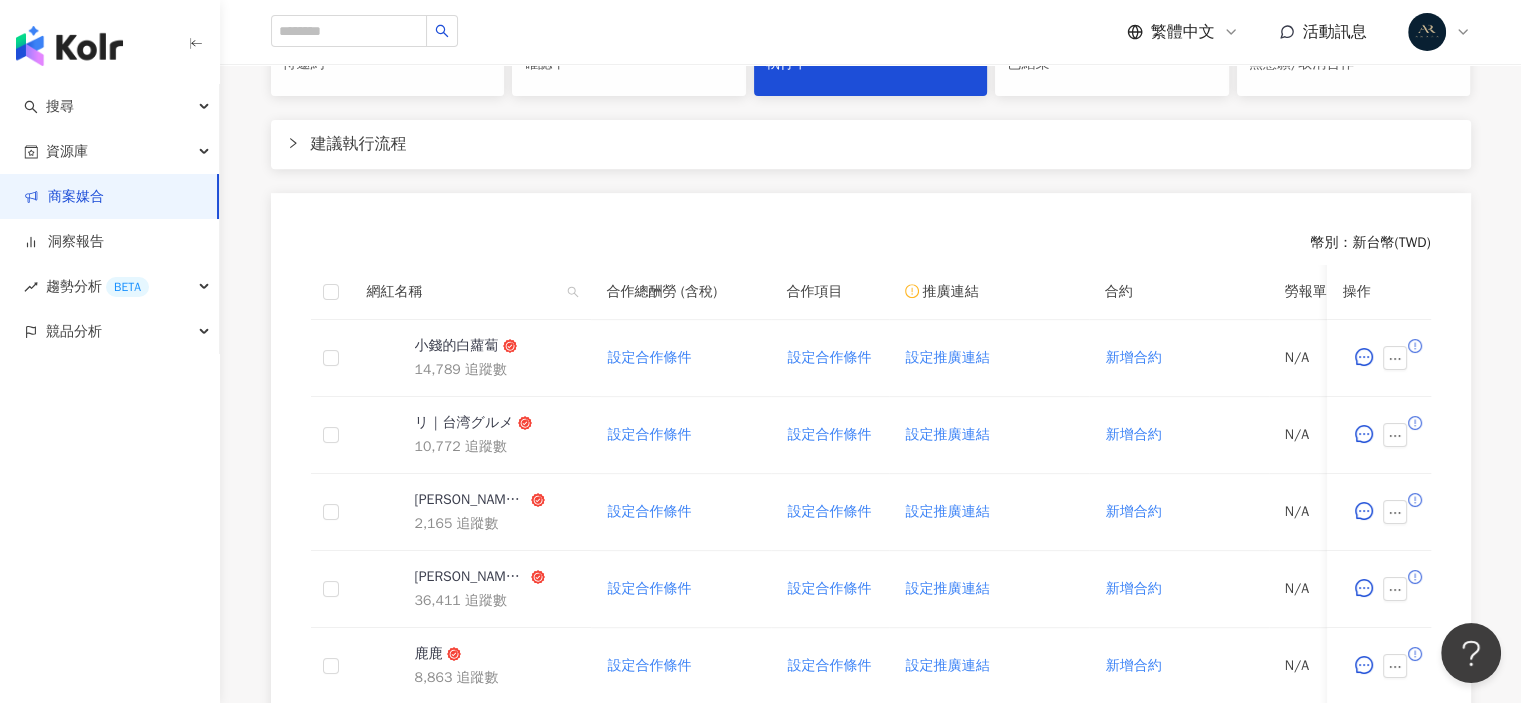 scroll, scrollTop: 1000, scrollLeft: 0, axis: vertical 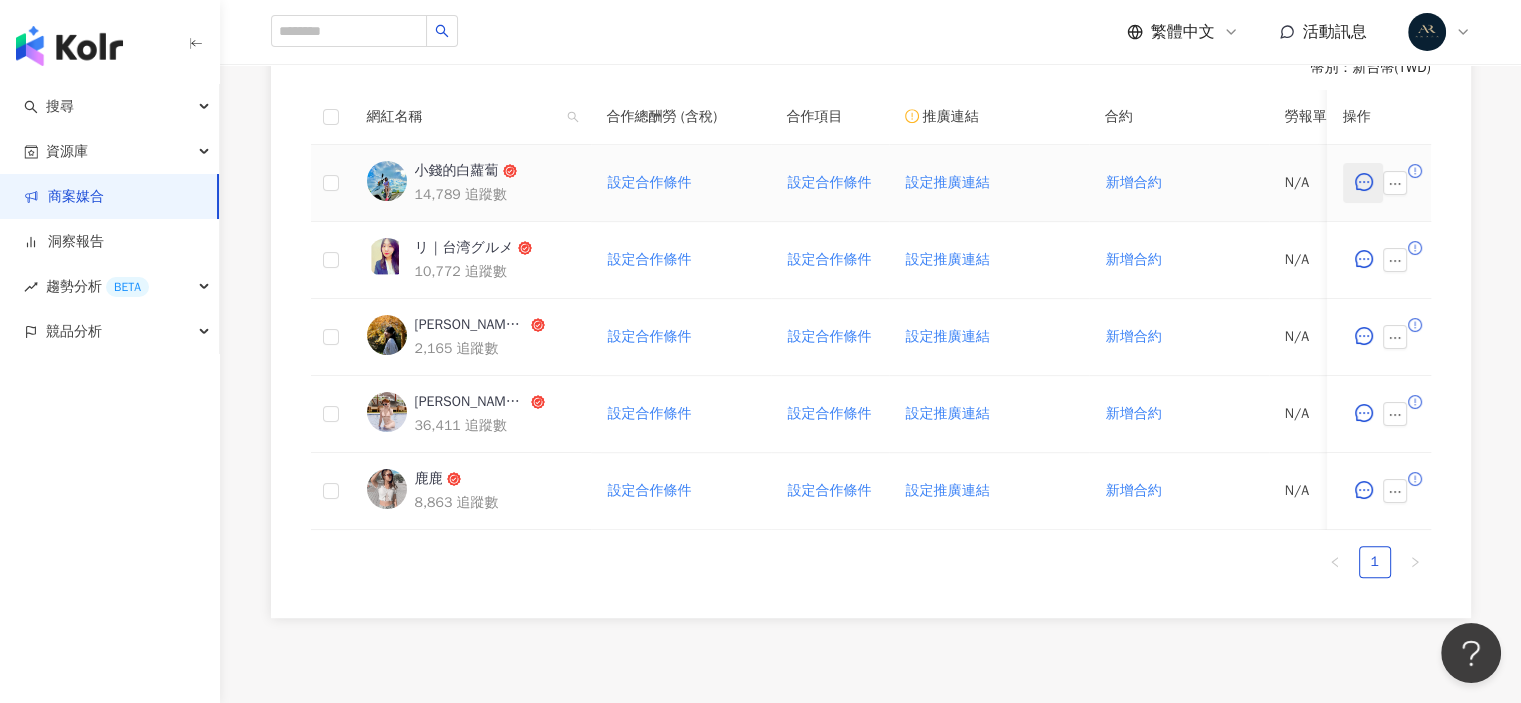 click 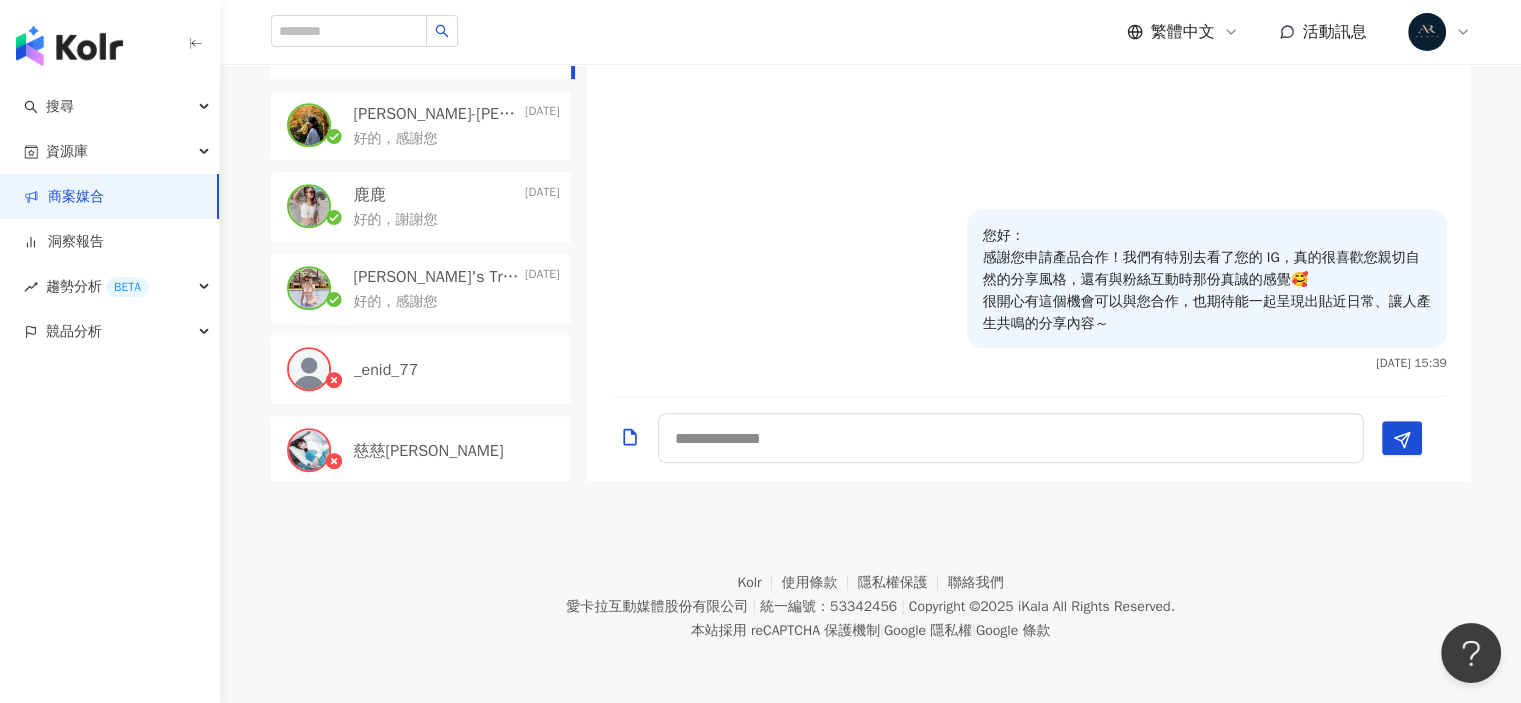 click on "好的，感謝您" at bounding box center [457, 137] 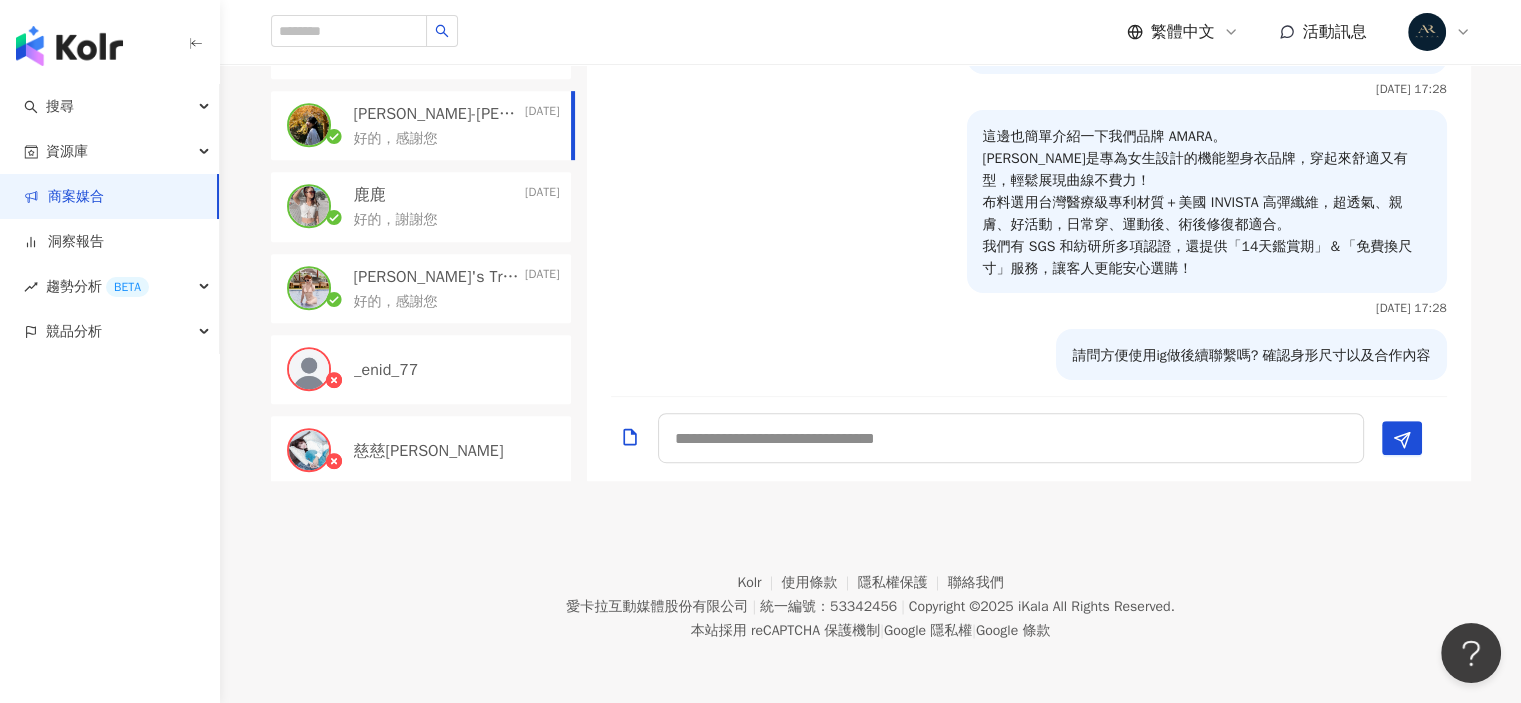 scroll, scrollTop: 0, scrollLeft: 0, axis: both 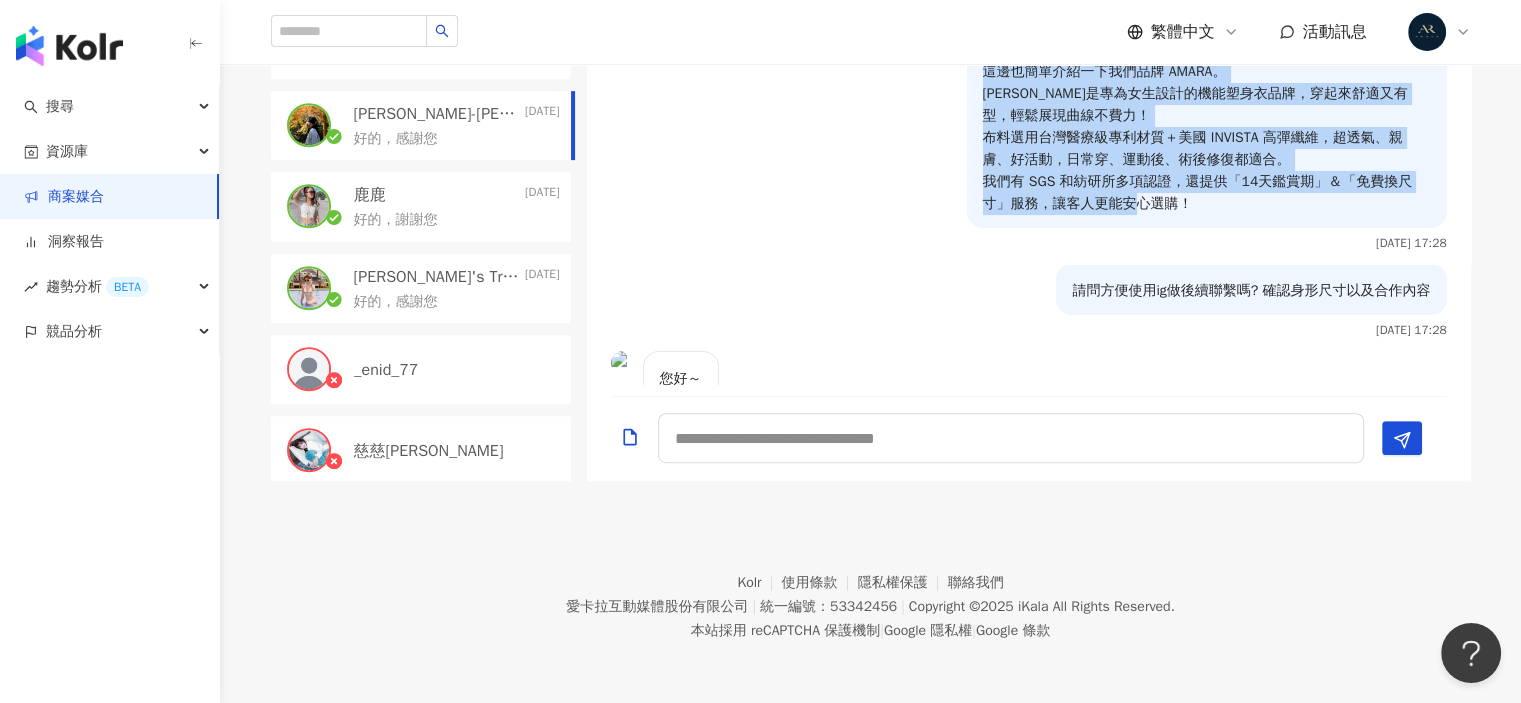 drag, startPoint x: 964, startPoint y: 365, endPoint x: 1377, endPoint y: 304, distance: 417.48053 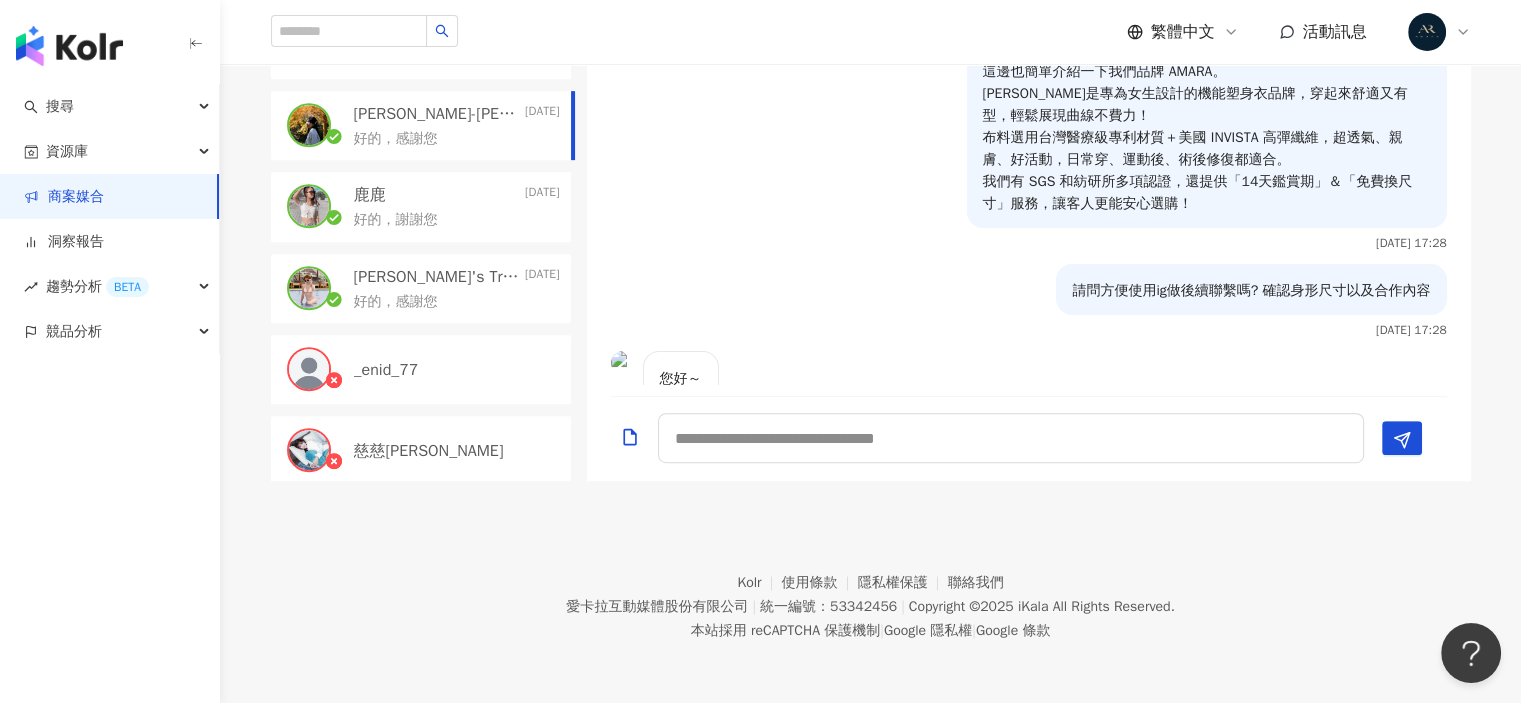 click on "您好：
感謝您申請產品合作！我們有特別去看了您的 IG，真的很喜歡您親切自然的分享風格，還有與粉絲互動時那份真誠的感覺🥰
很開心有這個機會可以與您合作，也期待能一起呈現出貼近日常、讓人產生共鳴的分享內容～" at bounding box center (453, 57) 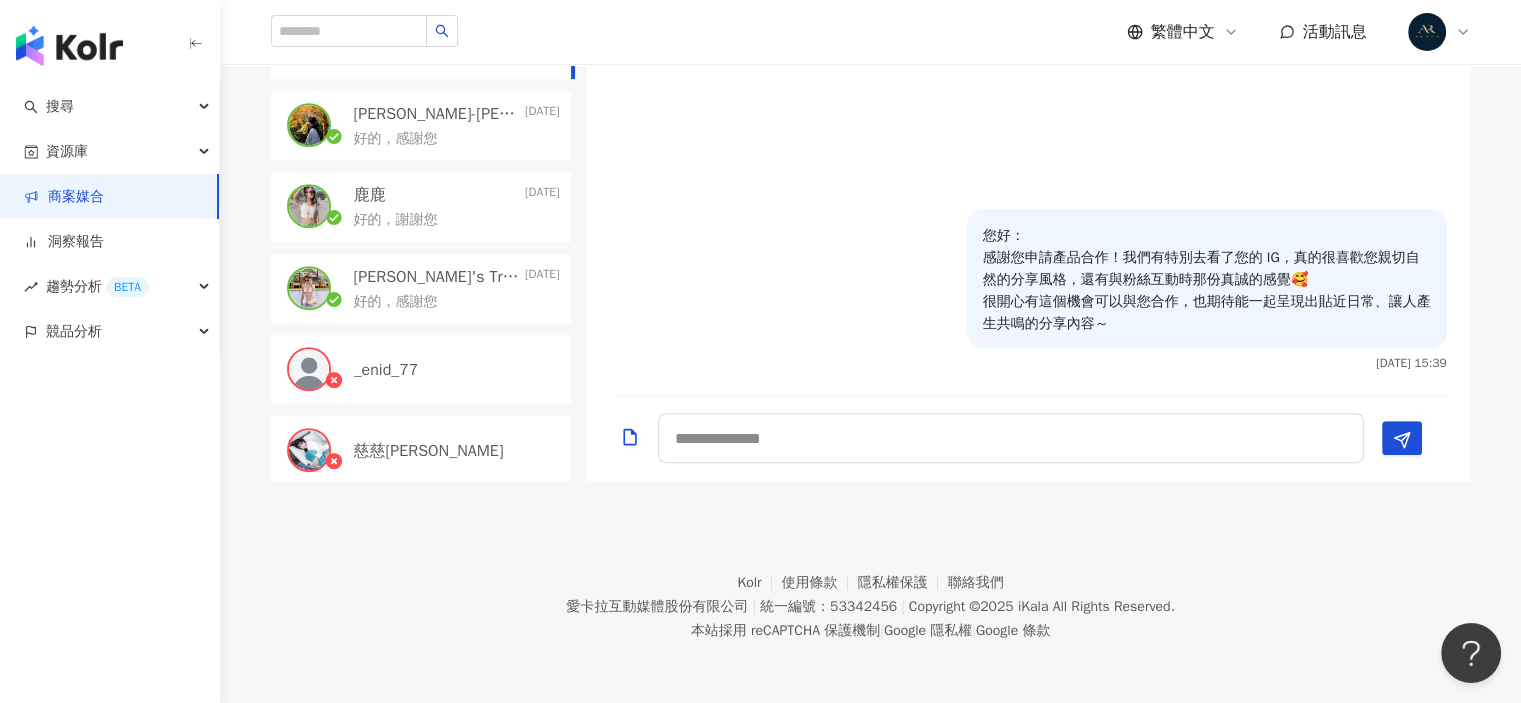 scroll, scrollTop: 0, scrollLeft: 0, axis: both 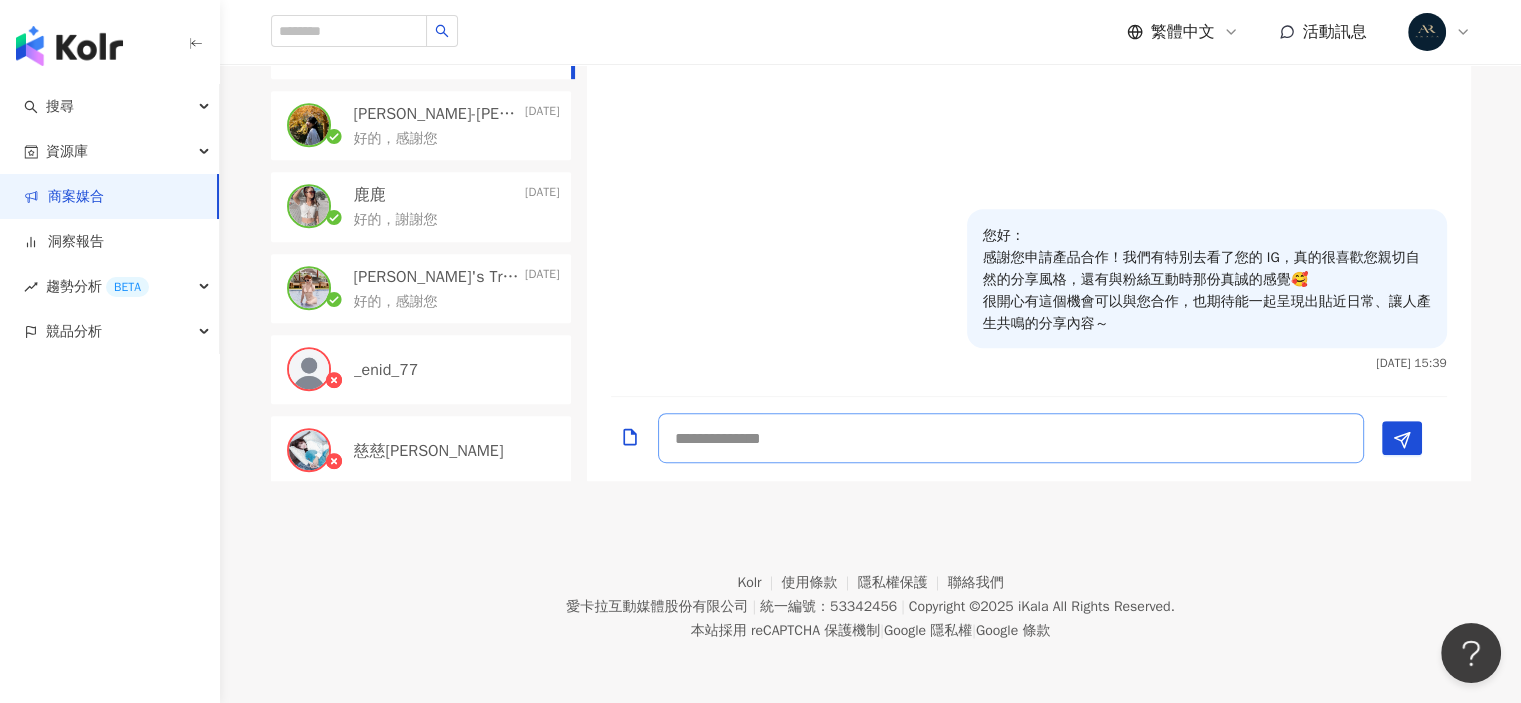 click at bounding box center (1011, 438) 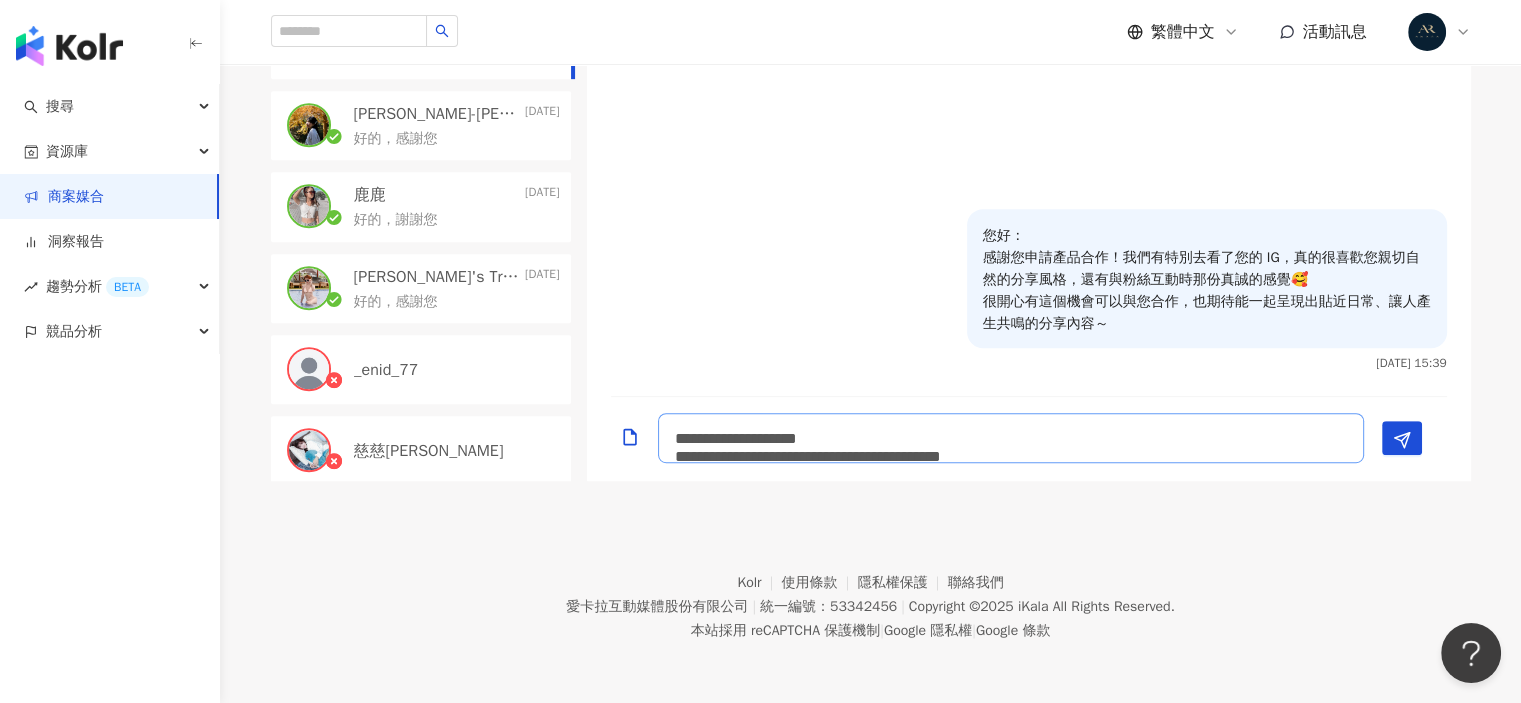 scroll, scrollTop: 1, scrollLeft: 0, axis: vertical 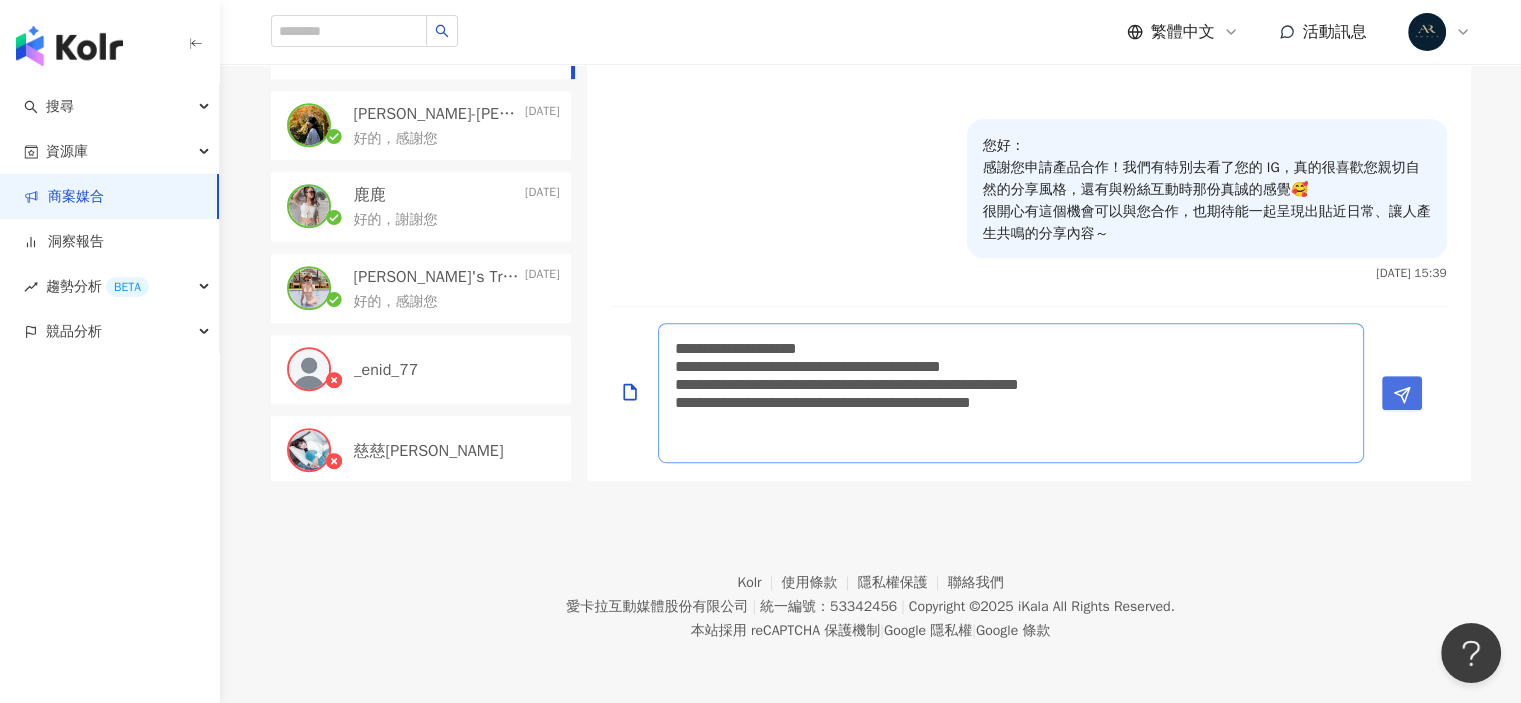 type on "**********" 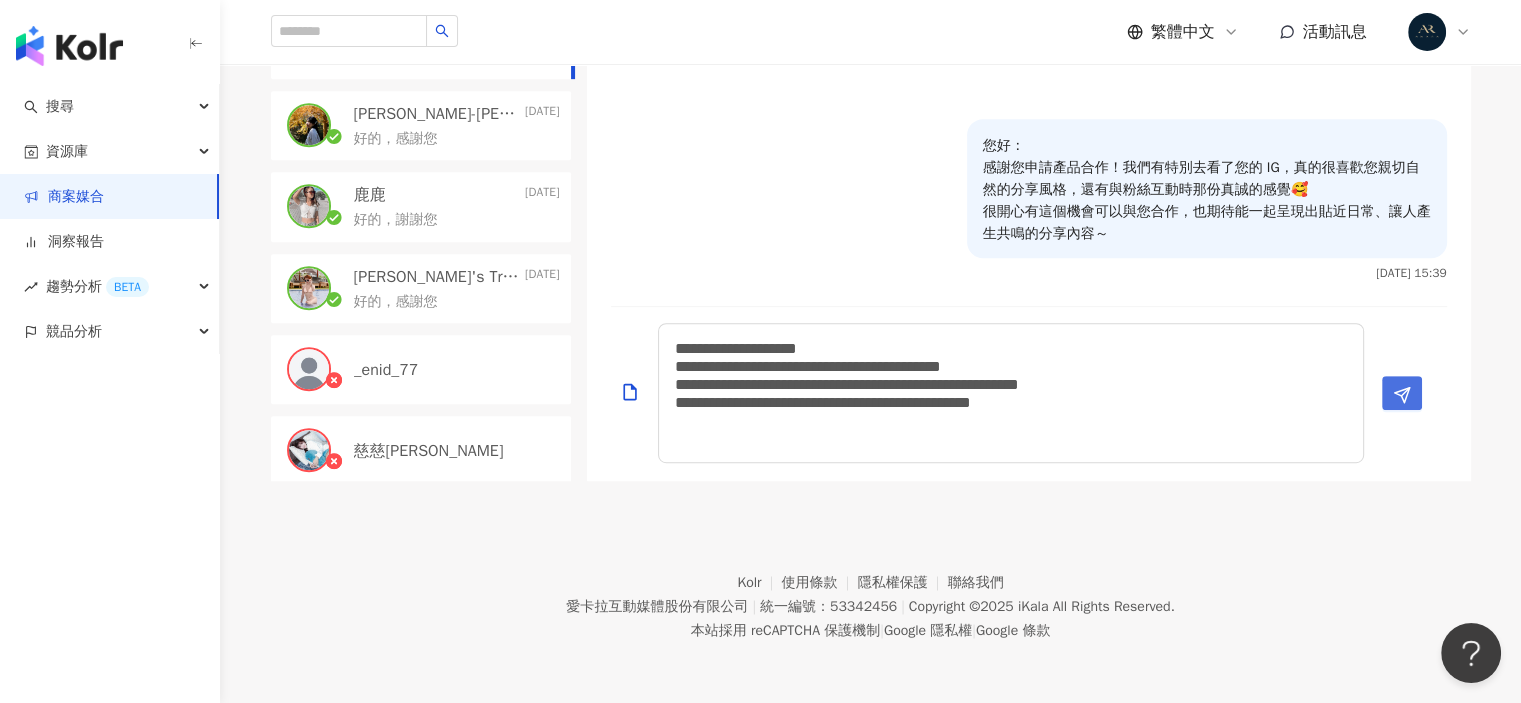 click at bounding box center (1402, 393) 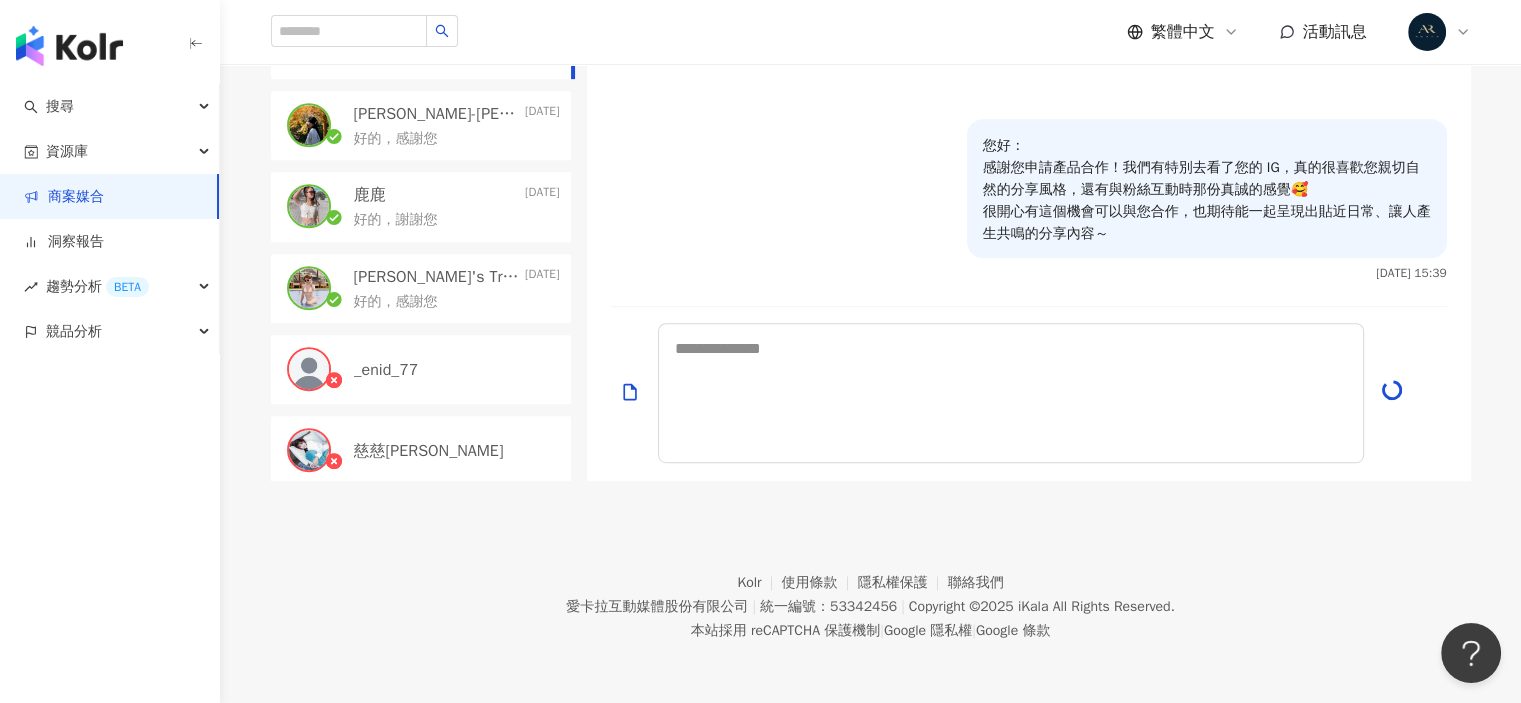 scroll, scrollTop: 0, scrollLeft: 0, axis: both 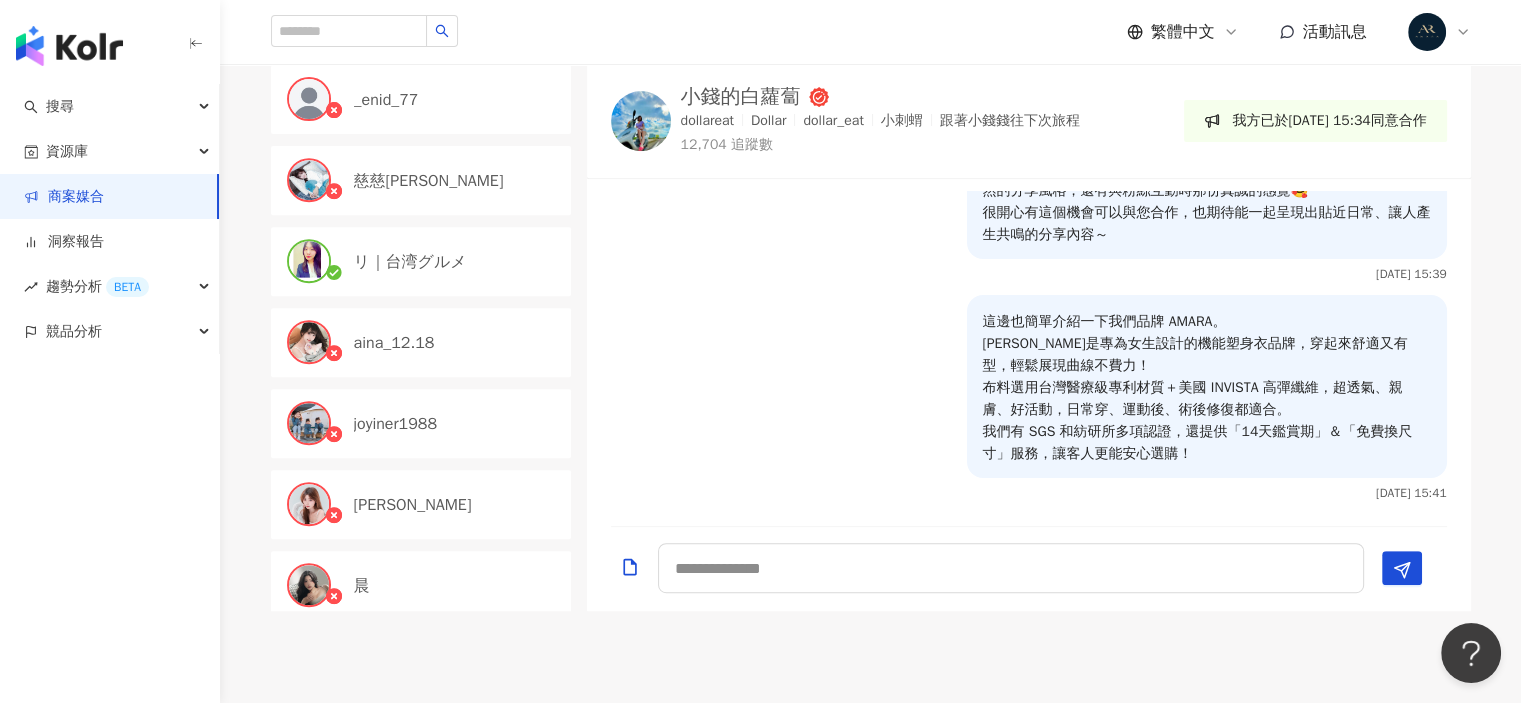 click on "リ｜台湾グルメ" at bounding box center (410, 262) 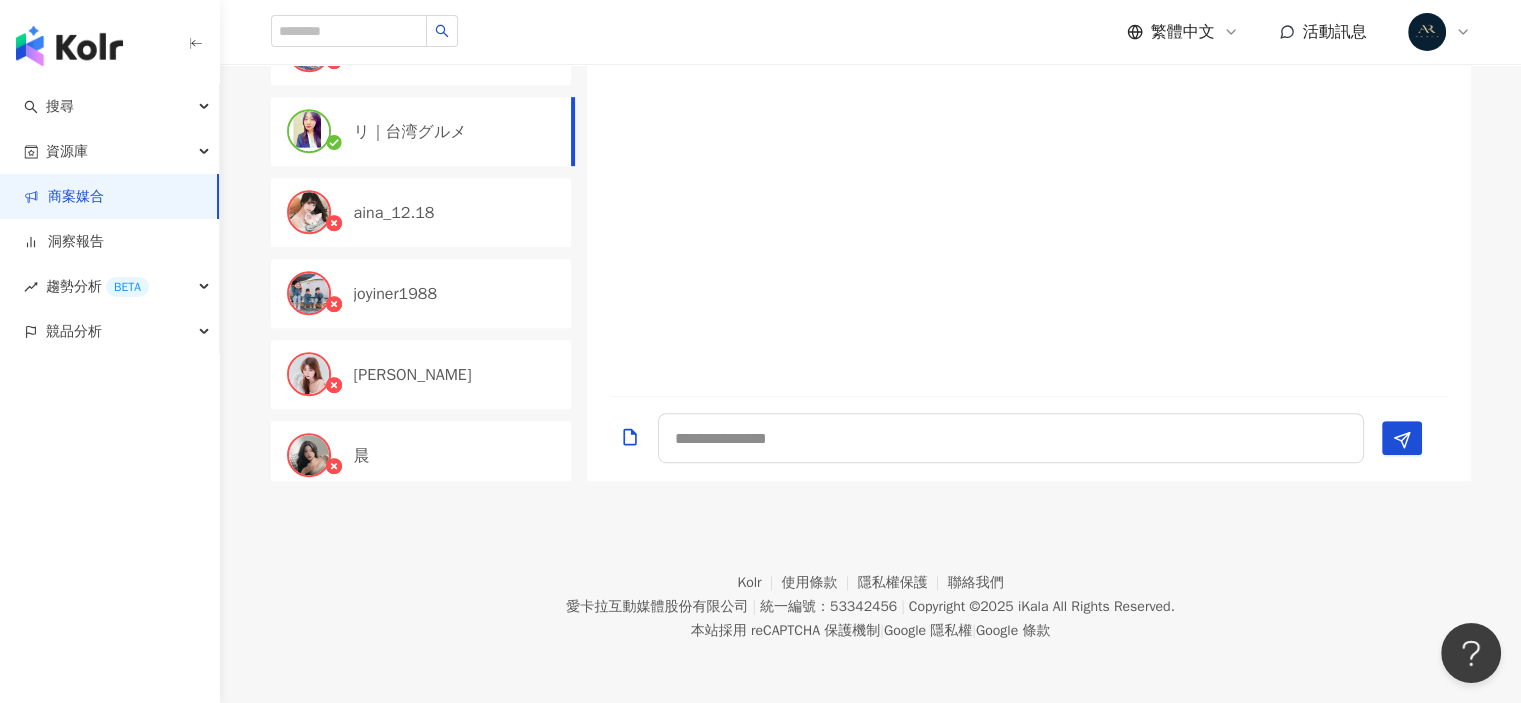 scroll, scrollTop: 1100, scrollLeft: 0, axis: vertical 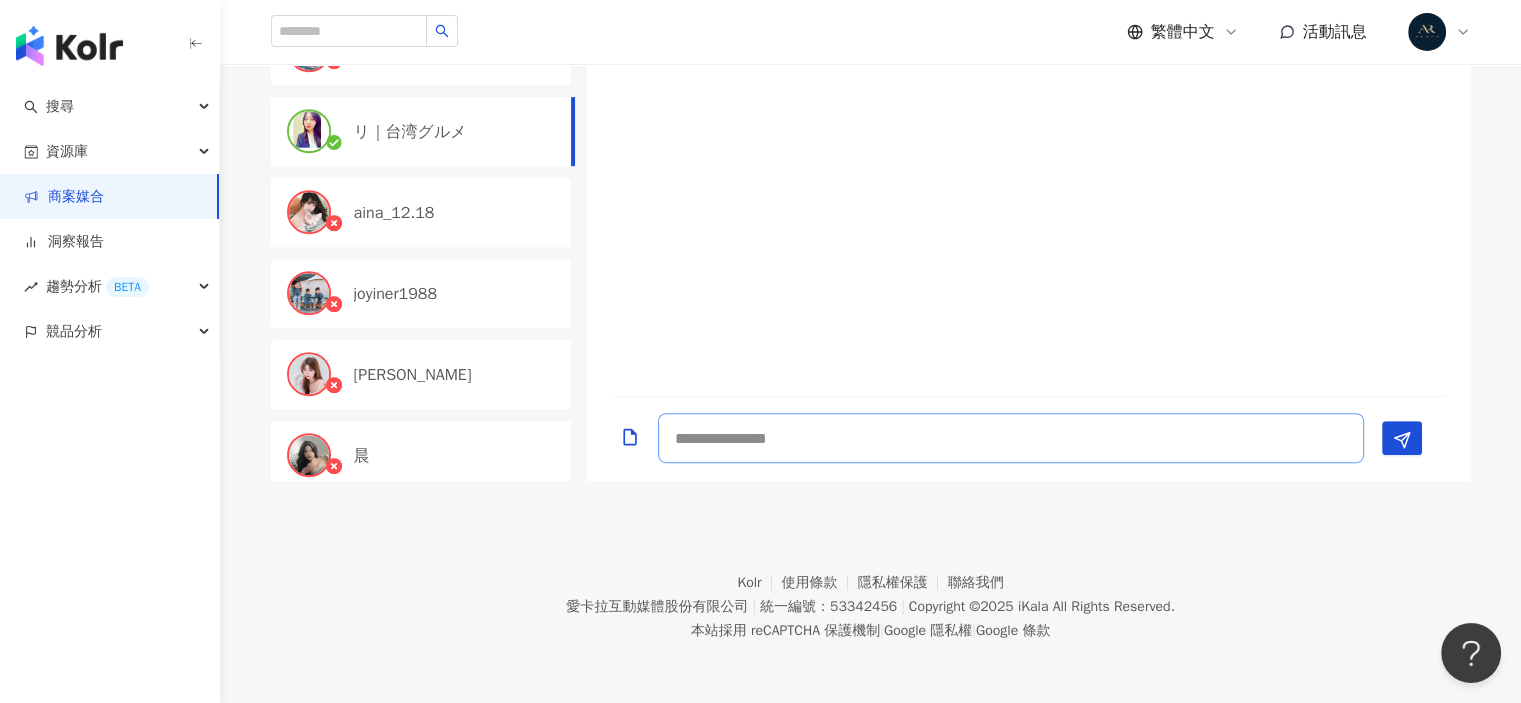 click at bounding box center [1011, 438] 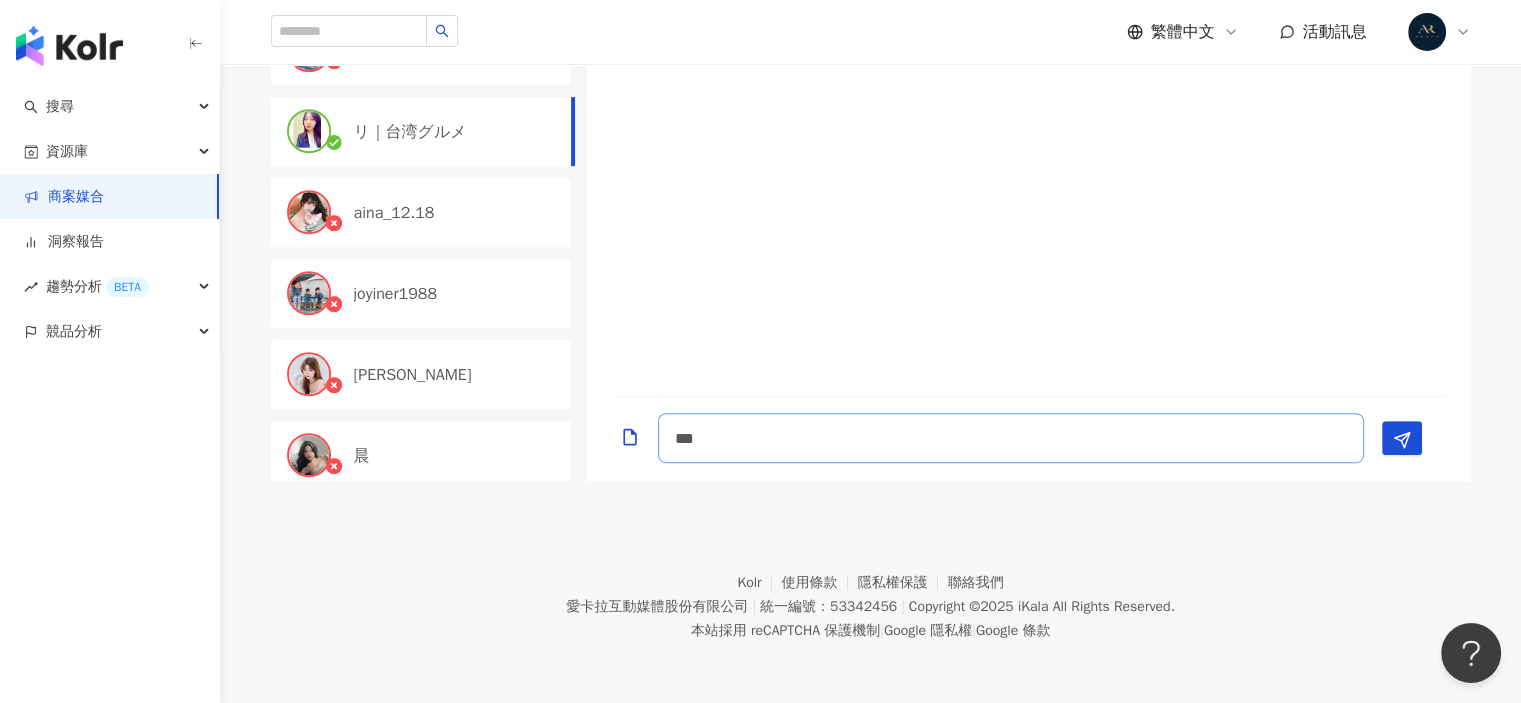 scroll, scrollTop: 1, scrollLeft: 0, axis: vertical 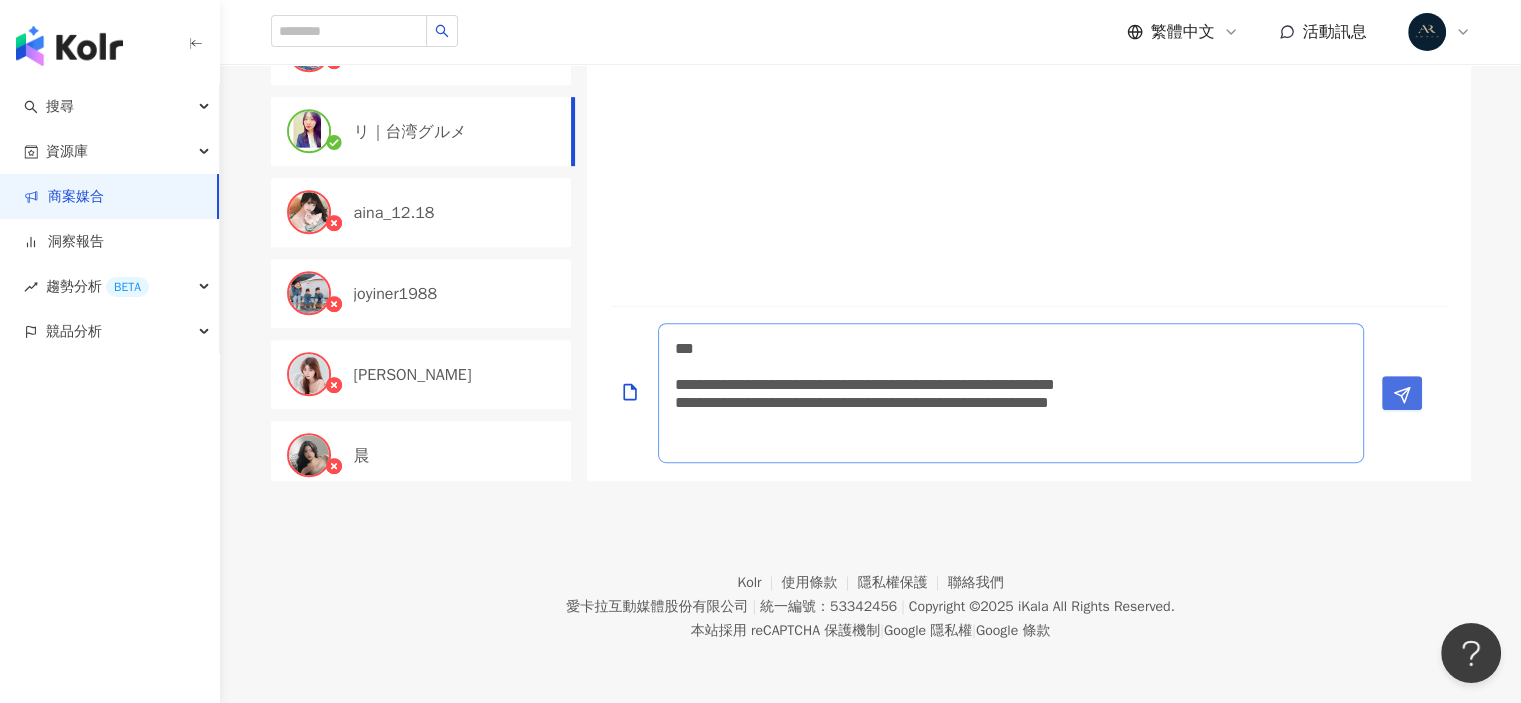 type on "**********" 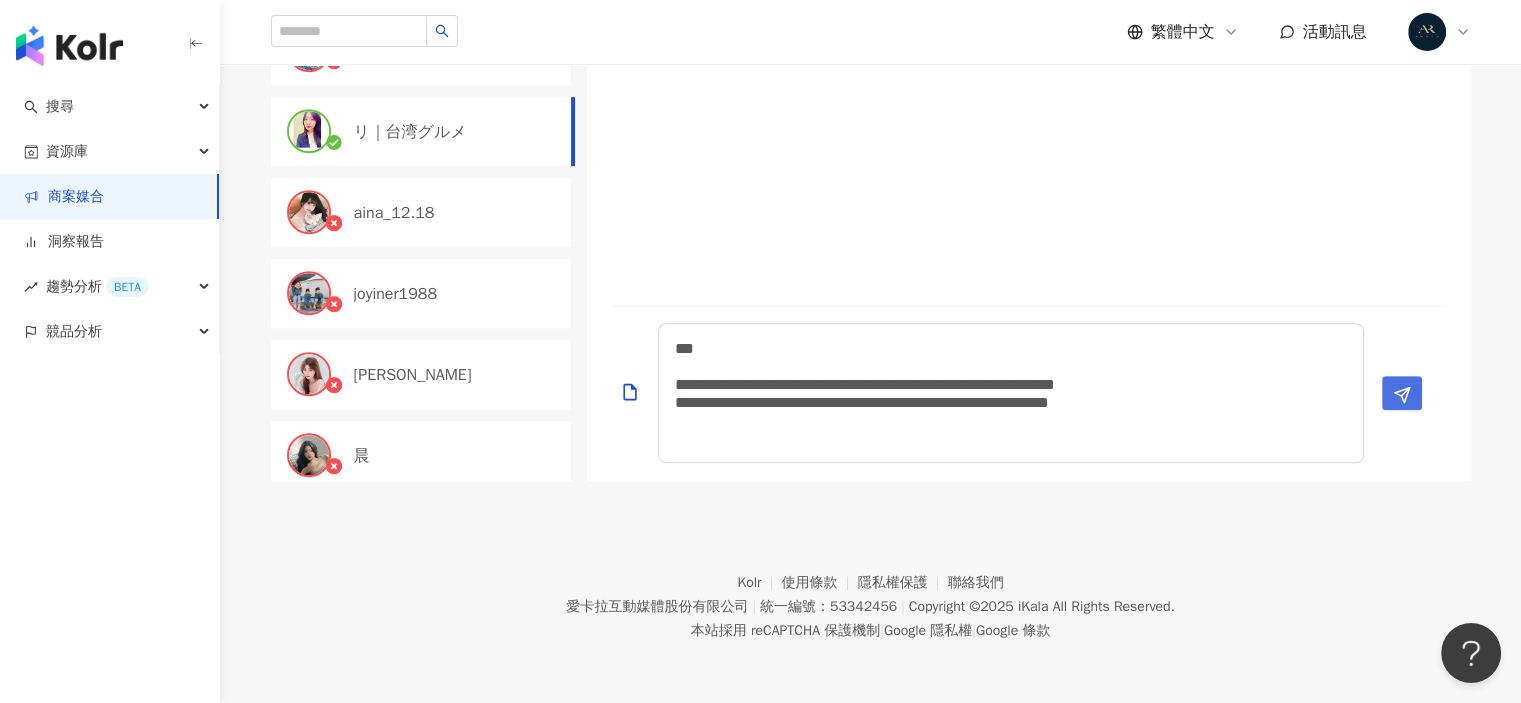 click at bounding box center (1402, 393) 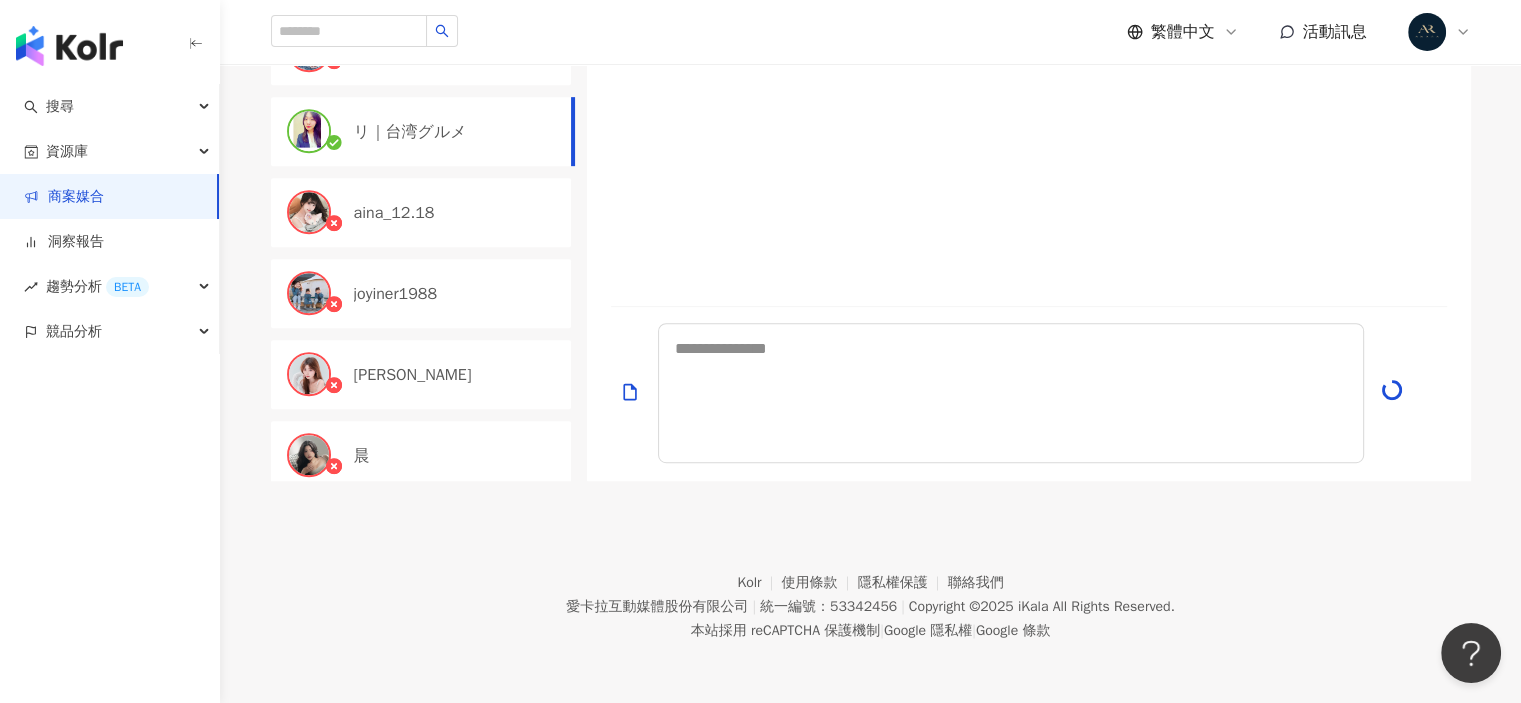 scroll, scrollTop: 0, scrollLeft: 0, axis: both 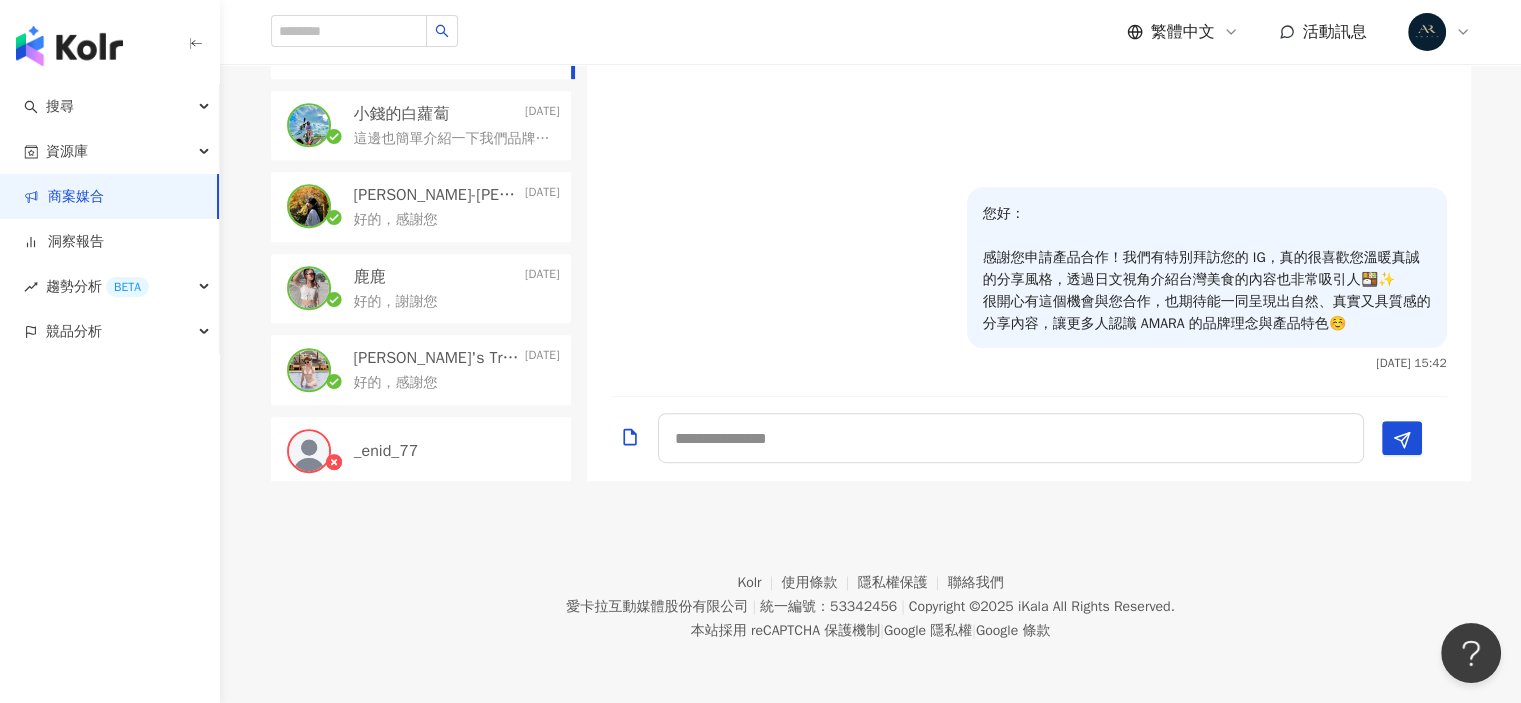 click on "這邊也簡單介紹一下我們品牌 AMARA。
[PERSON_NAME]是專為女生設計的機能塑身衣品牌，穿起來舒適又有型，輕鬆展現曲線不費力！
布料選用台灣醫療級專利材質＋美國 INVISTA 高彈纖維，超透氣、親膚、好活動，日常穿、運動後、術後修復都適合。
我們有 SGS 和紡研所多項認證，還提供「14天鑑賞期」＆「免費換尺寸」服務，讓客人更能安心選購！" at bounding box center [453, 139] 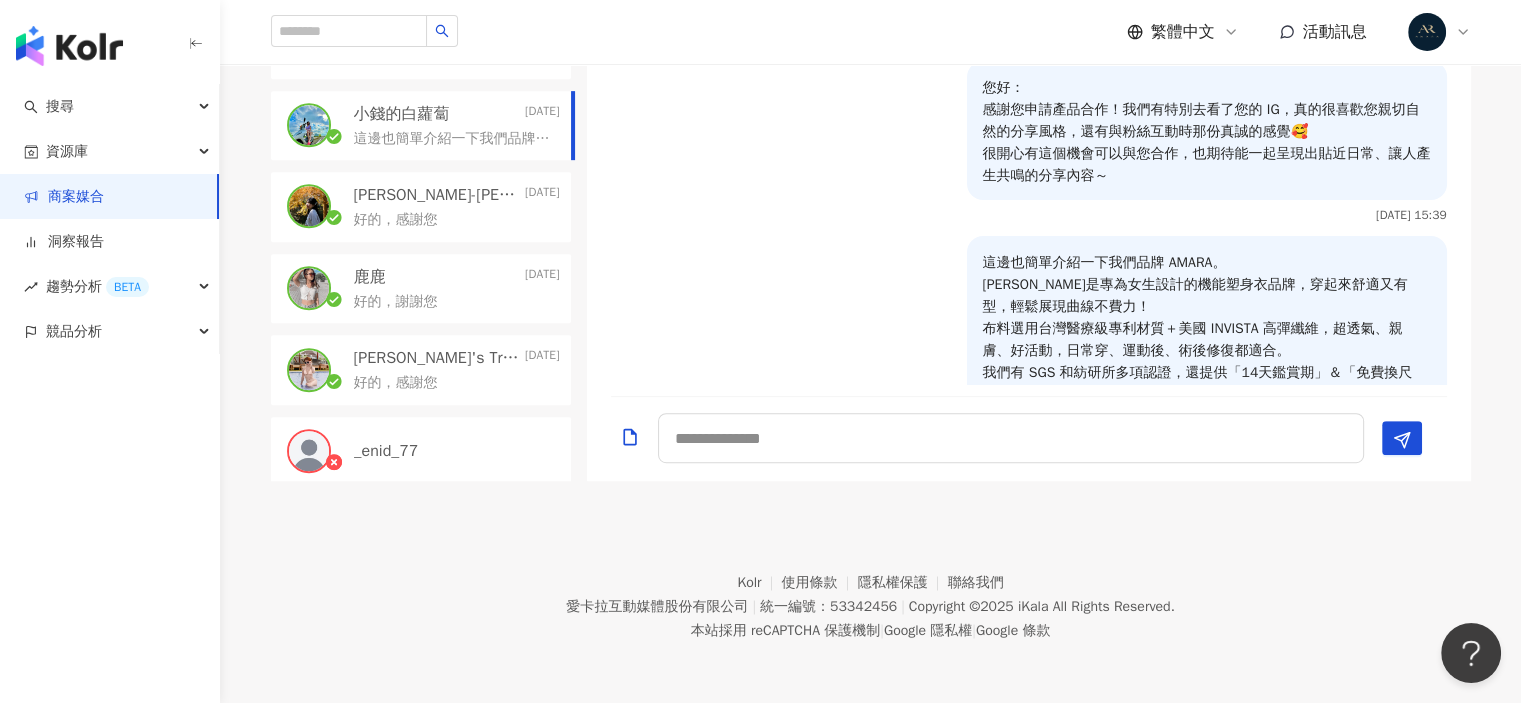 scroll, scrollTop: 71, scrollLeft: 0, axis: vertical 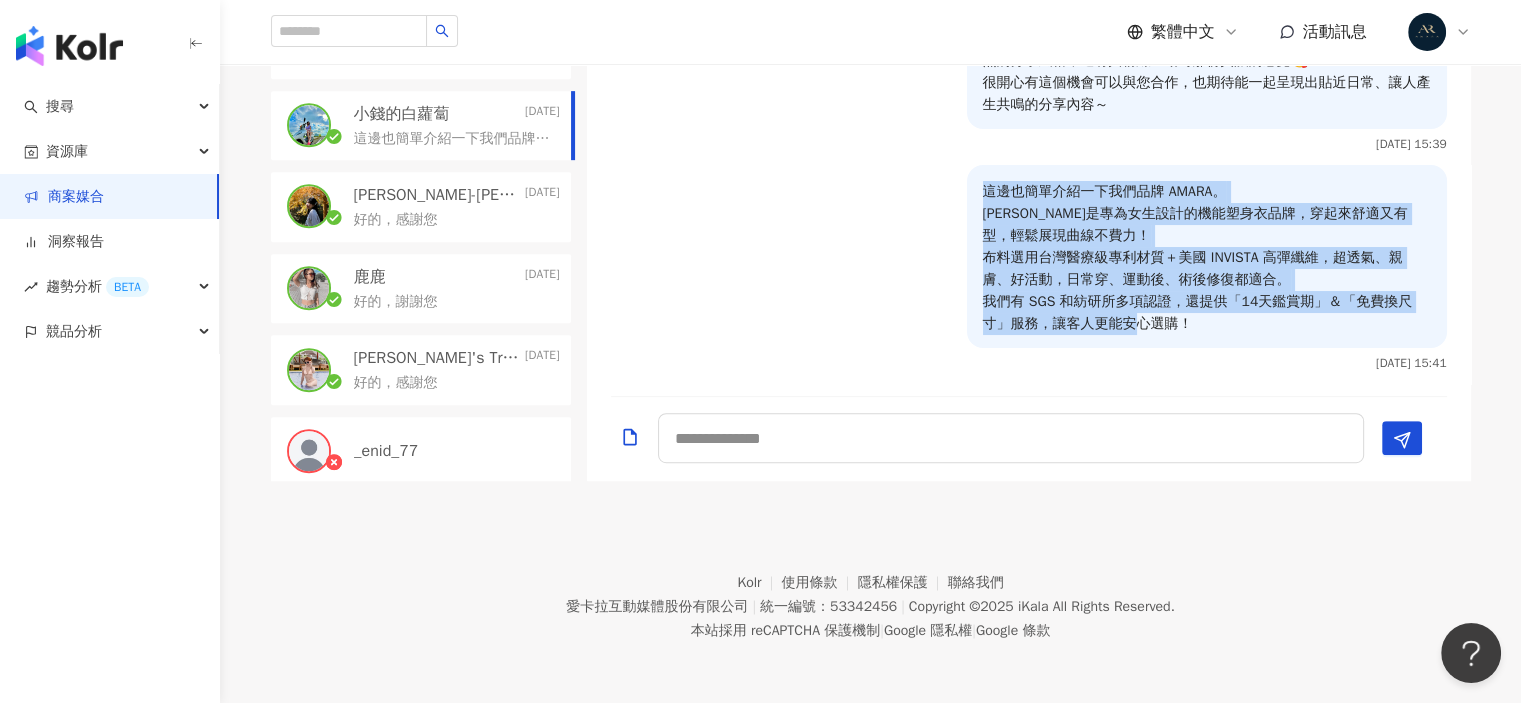 drag, startPoint x: 967, startPoint y: 272, endPoint x: 1147, endPoint y: 439, distance: 245.53818 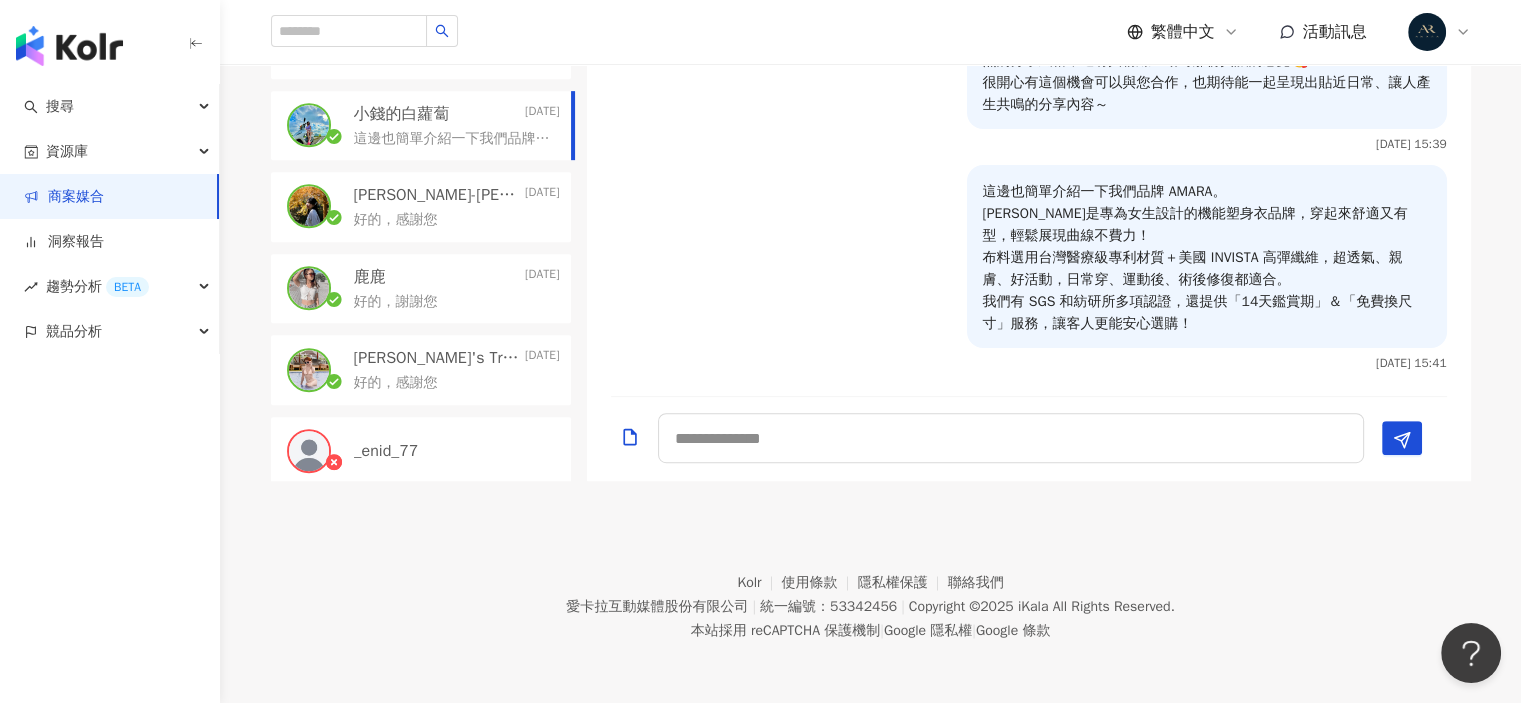 click on "リ｜台湾グルメ" at bounding box center [410, 32] 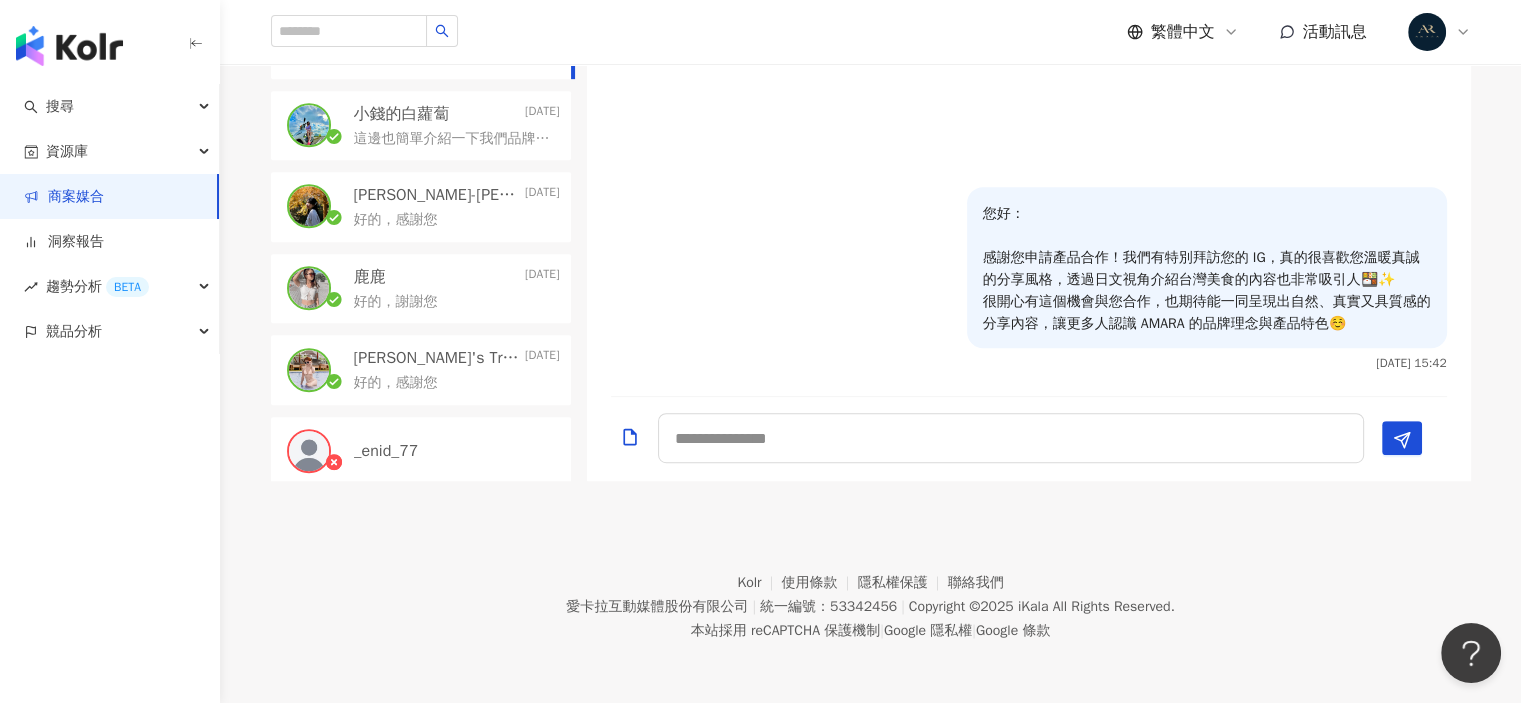 scroll, scrollTop: 0, scrollLeft: 0, axis: both 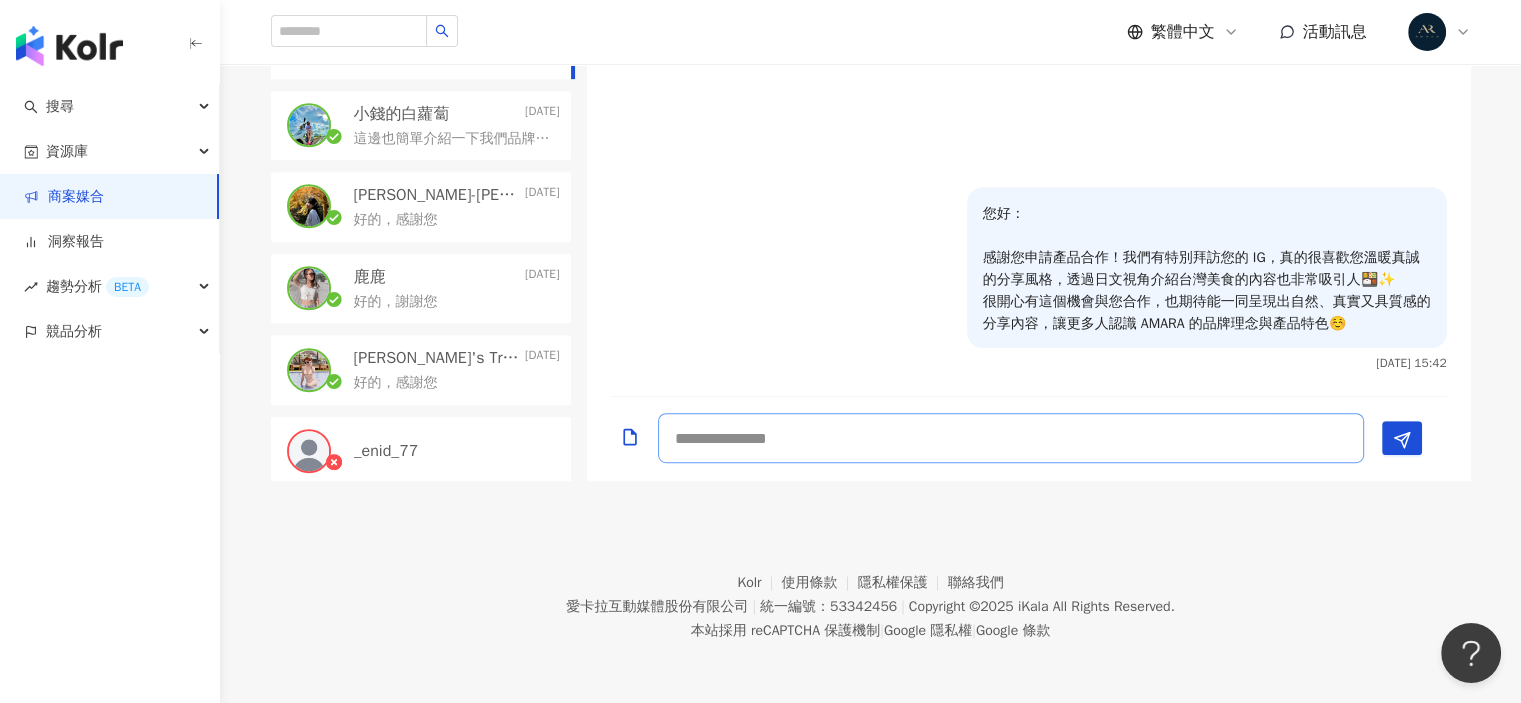 click at bounding box center [1011, 438] 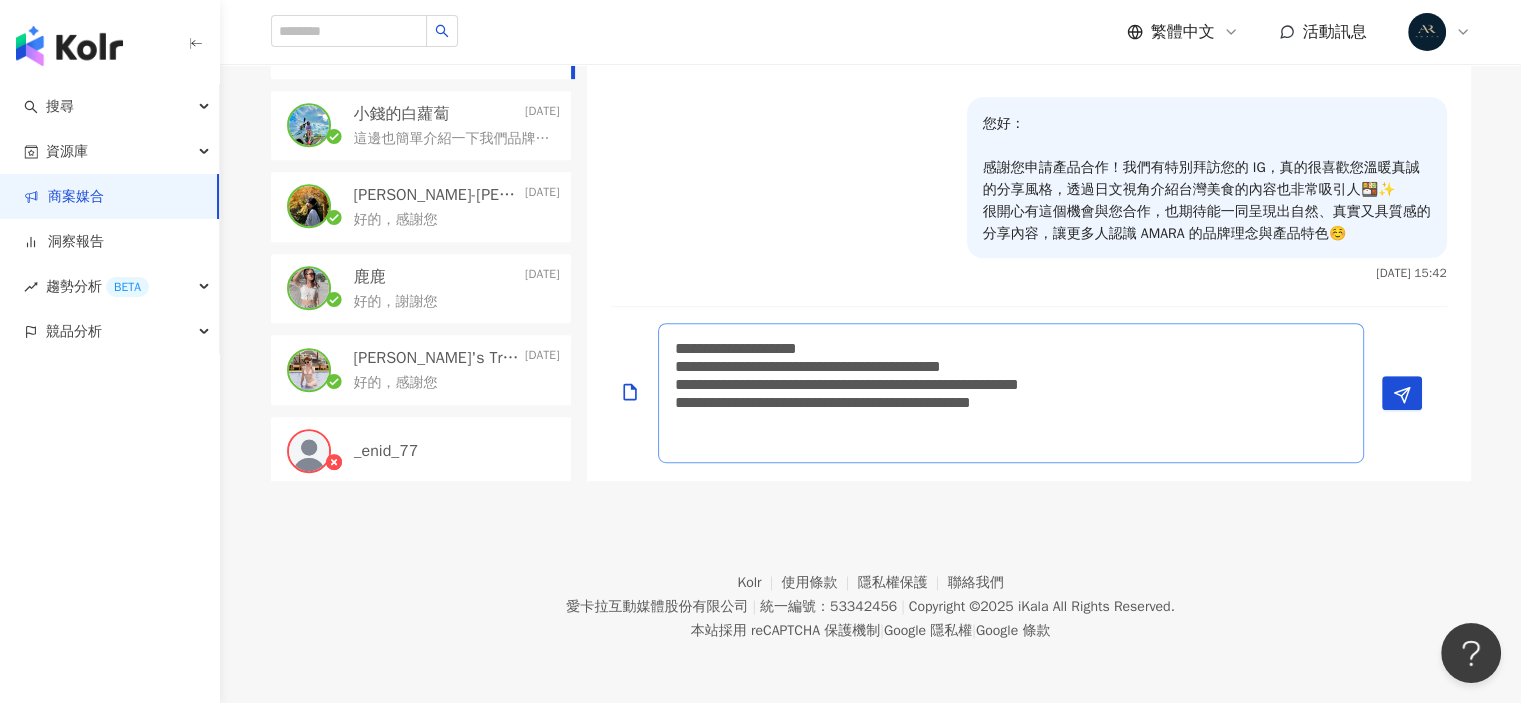 scroll, scrollTop: 1, scrollLeft: 0, axis: vertical 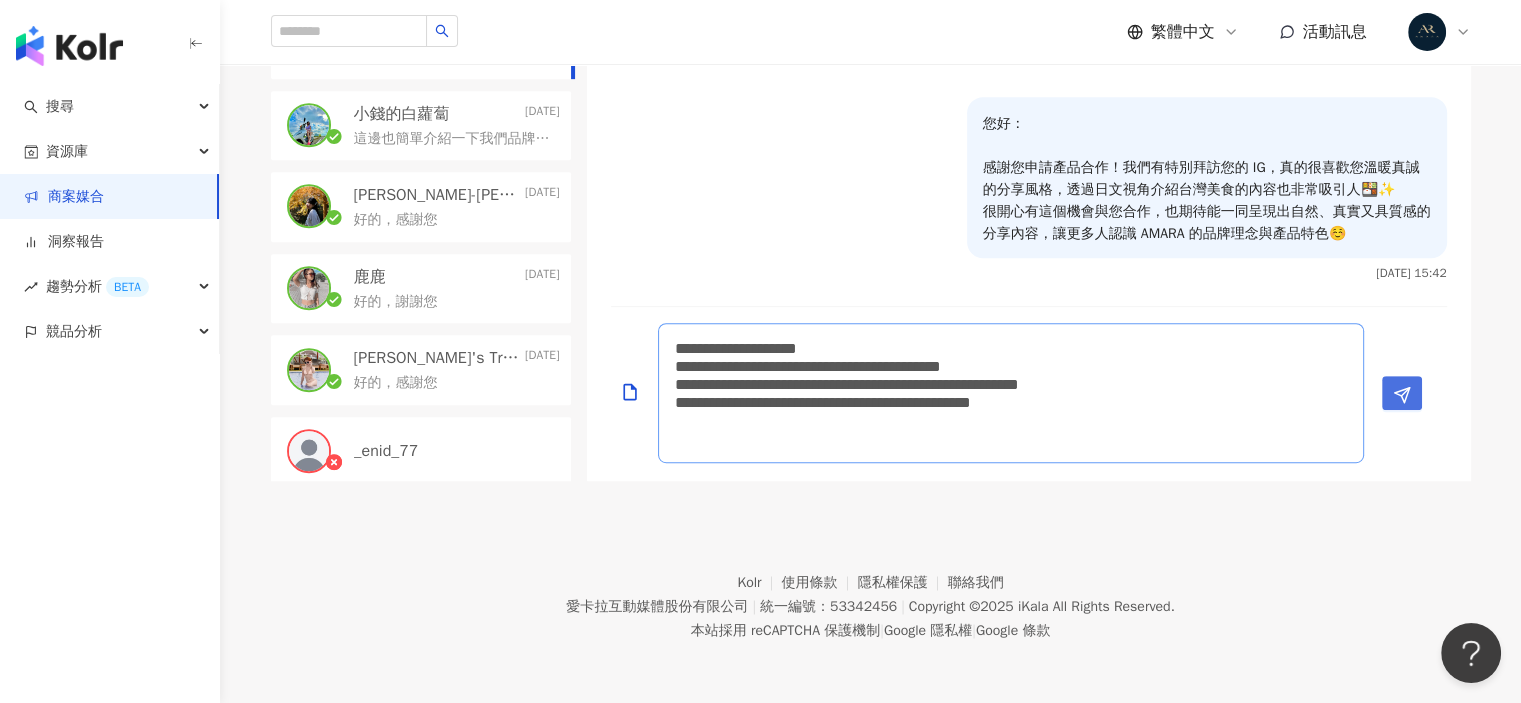 type on "**********" 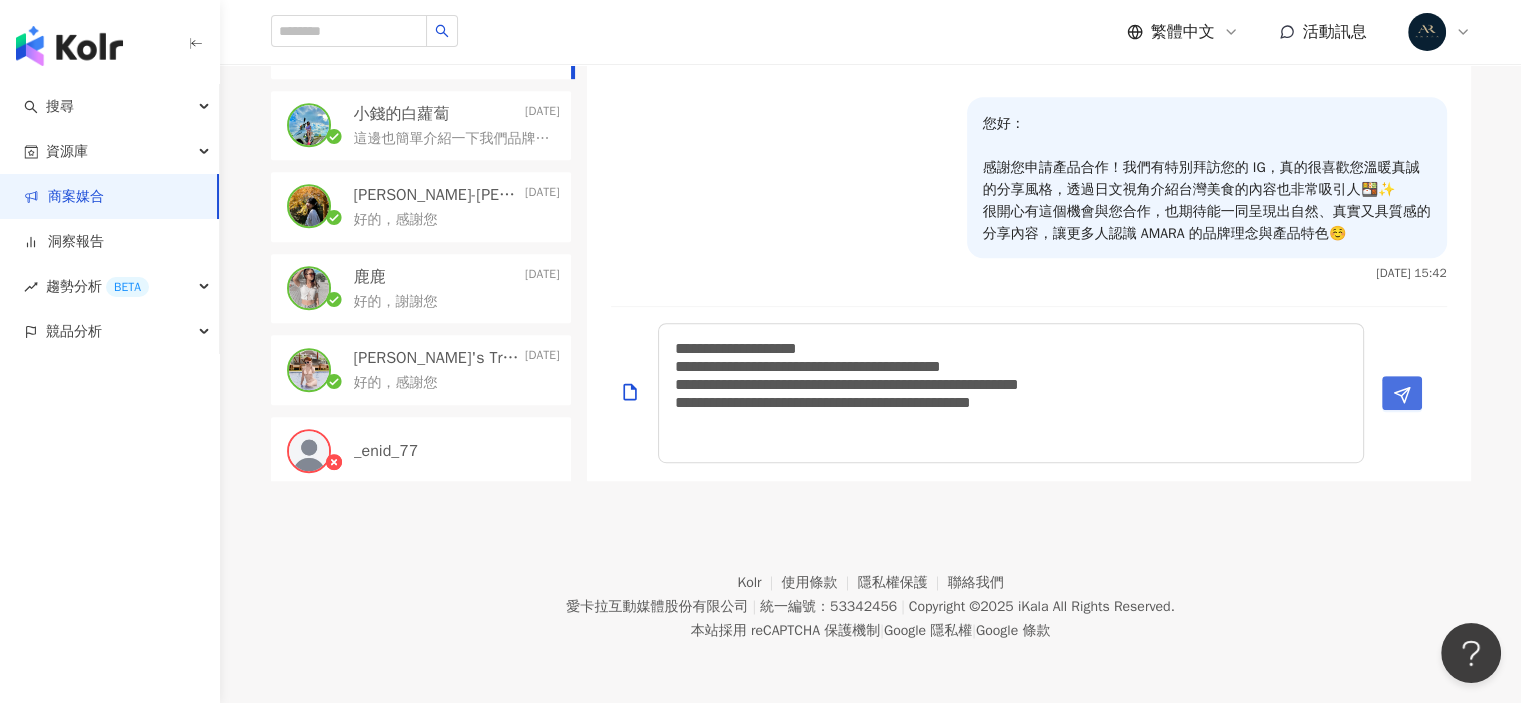 click 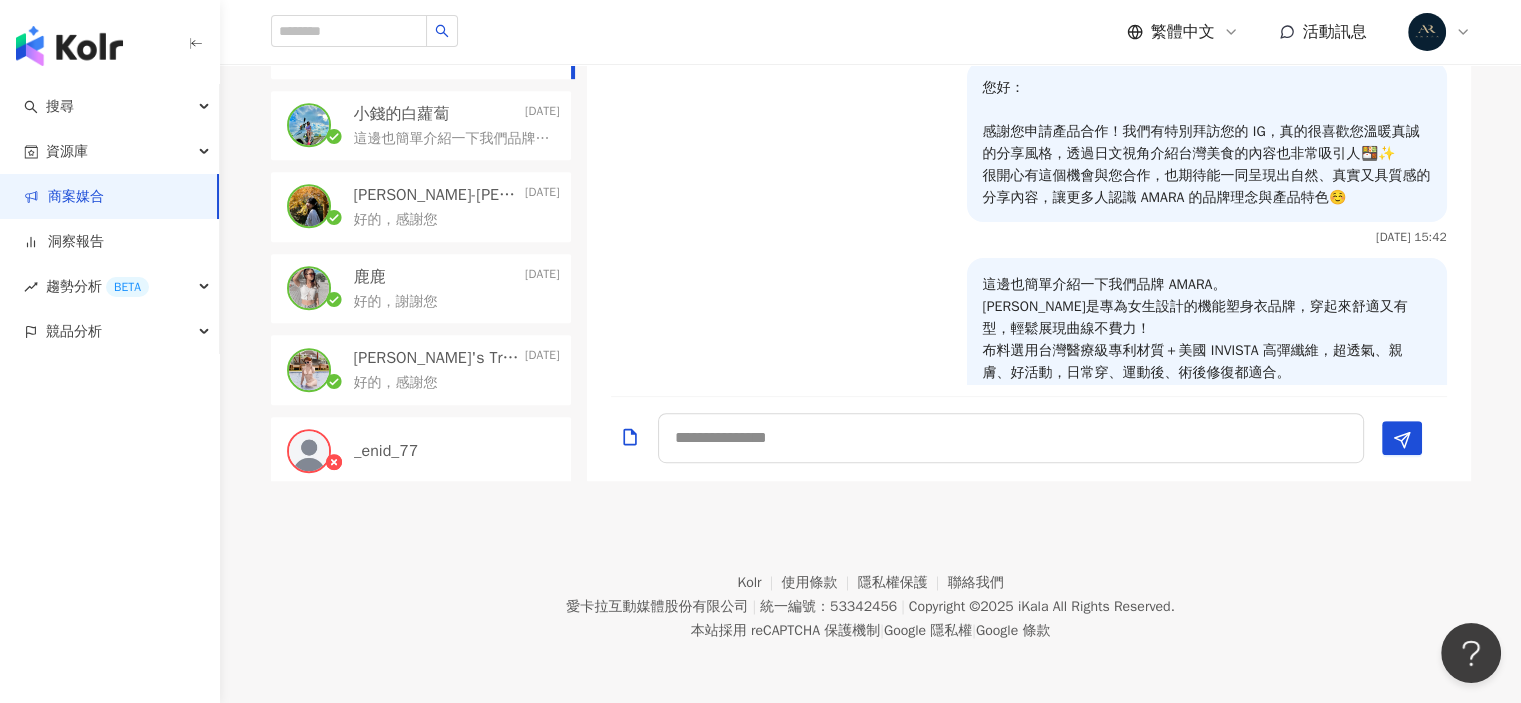 scroll, scrollTop: 92, scrollLeft: 0, axis: vertical 